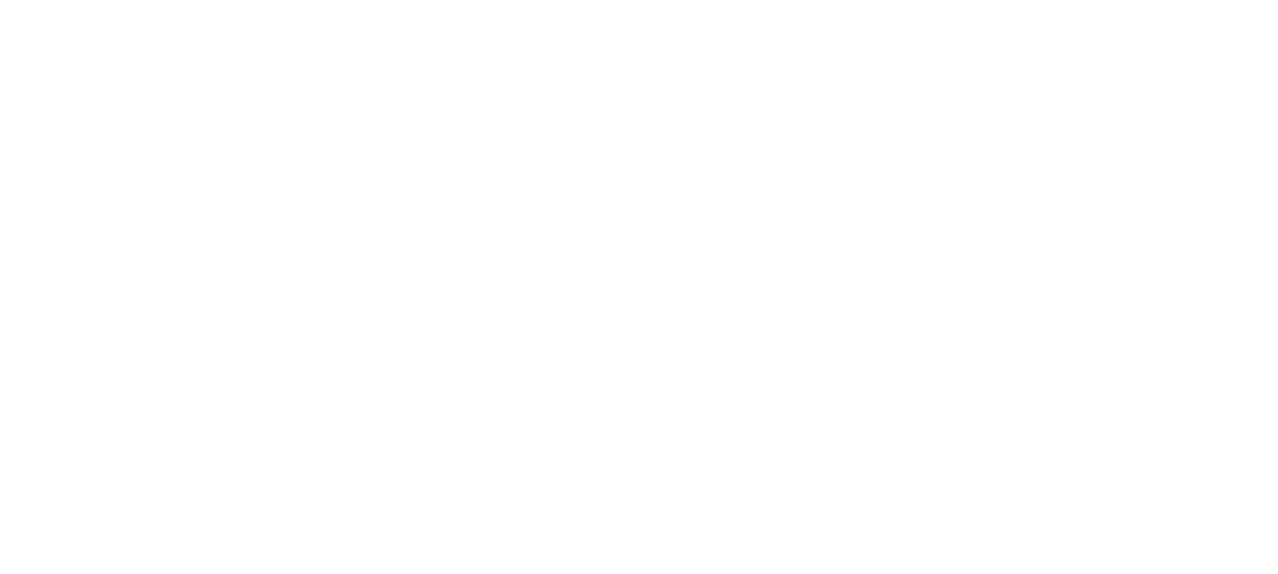 scroll, scrollTop: 0, scrollLeft: 0, axis: both 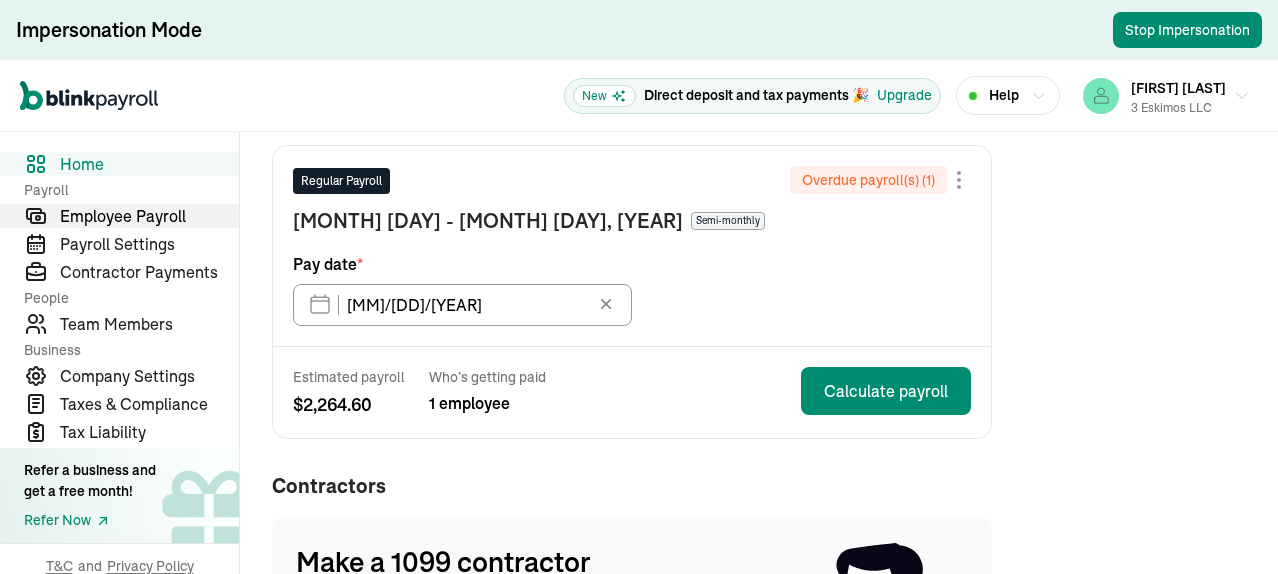 click on "Employee Payroll" at bounding box center (149, 216) 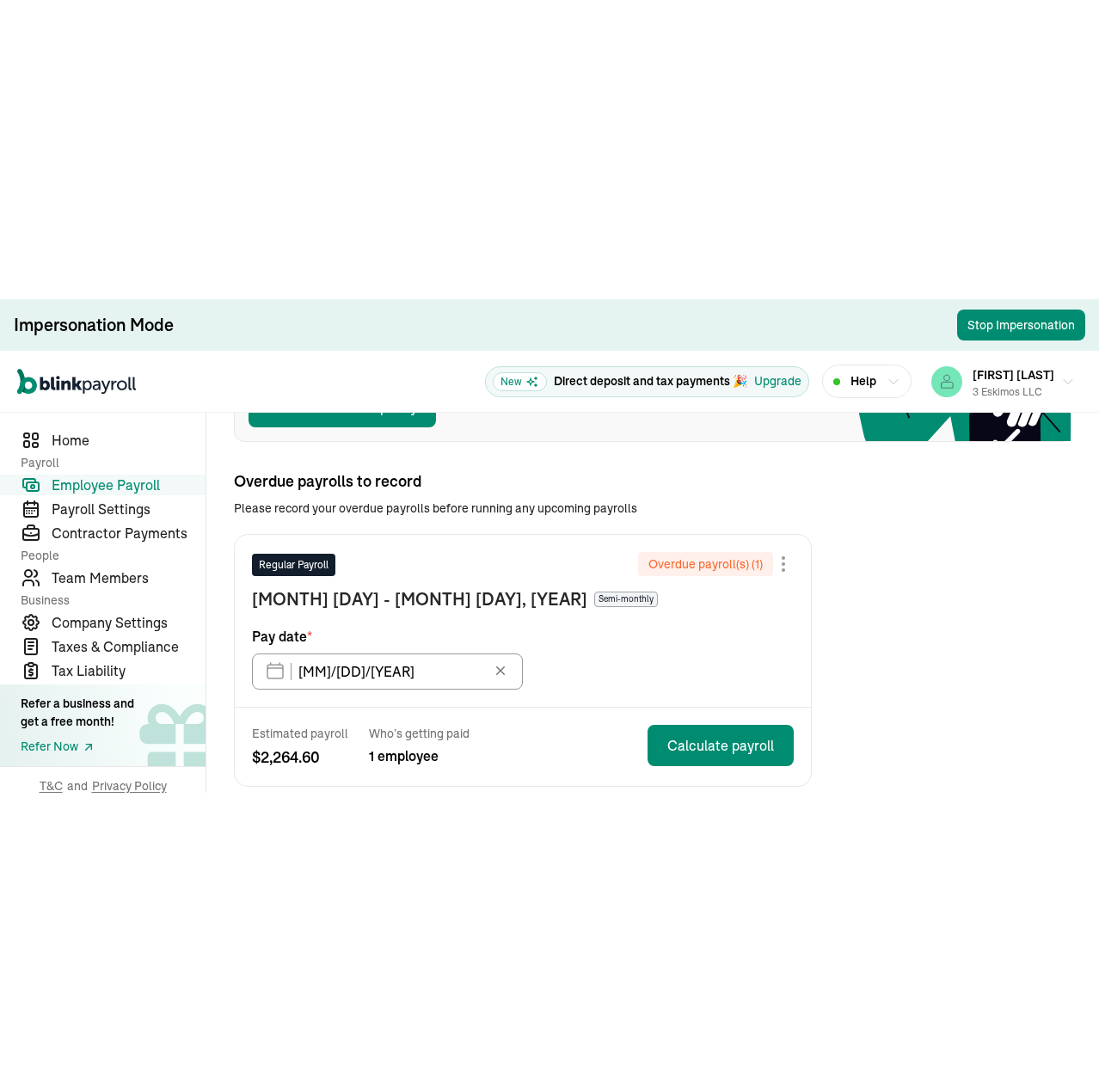 scroll, scrollTop: 344, scrollLeft: 0, axis: vertical 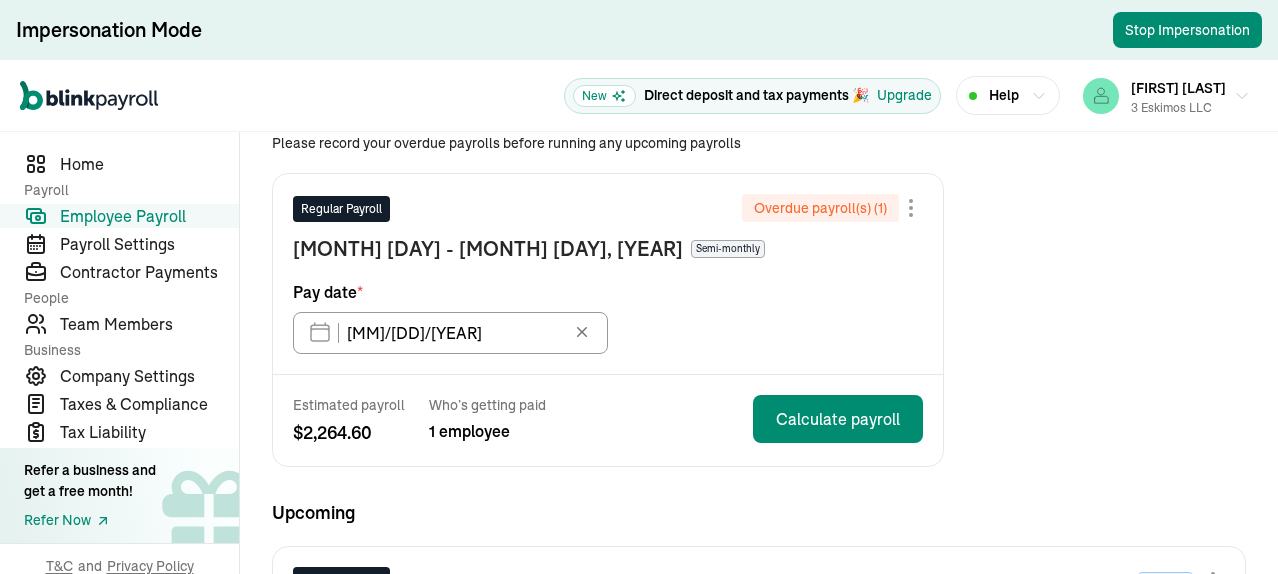 click at bounding box center (911, 208) 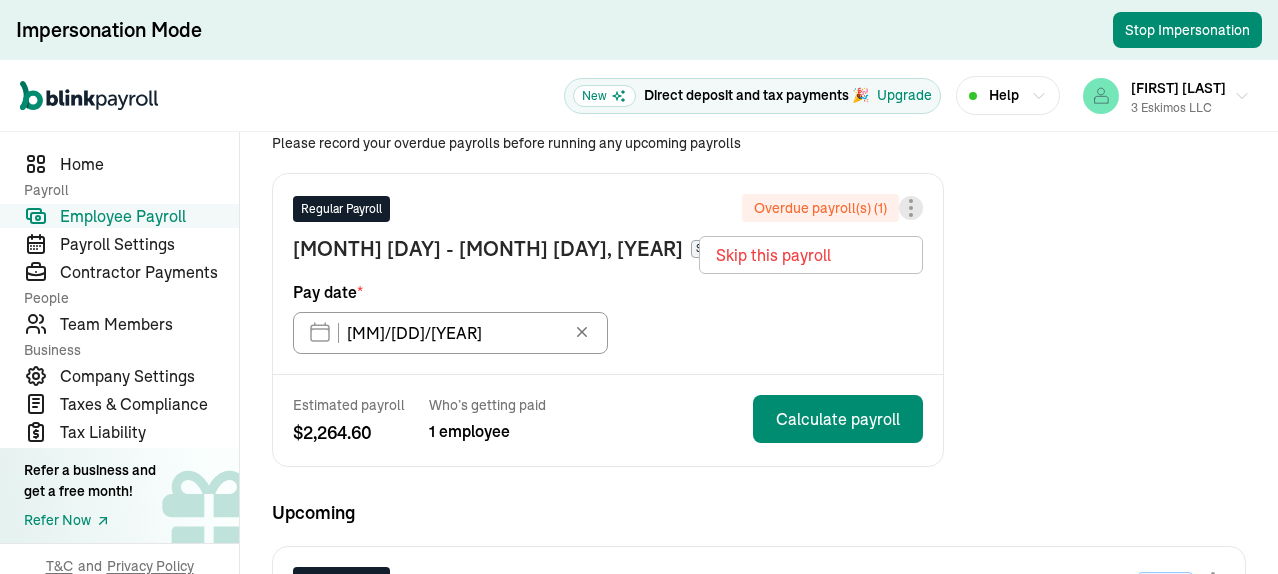 click on "Overdue payrolls to record Please record your overdue payrolls before running any upcoming payrolls Regular Payroll Overdue payroll(s) ( 1 ) Skip this payroll Jul 1 - Jul 14, 2025 Semi-monthly   Pay date  * 07/15/2025 Aug 2025 Mon Tue Wed Thu Fri Sat Sun 28 29 30 31 1 2 3 4 5 6 7 8 9 10 11 12 13 14 15 16 17 18 19 20 21 22 23 24 25 26 27 28 29 30 31 1 2 3 4 5 6 7 Estimated payroll $ 2,264.60 Who’s getting paid 1   employee Calculate payroll" at bounding box center [759, 282] 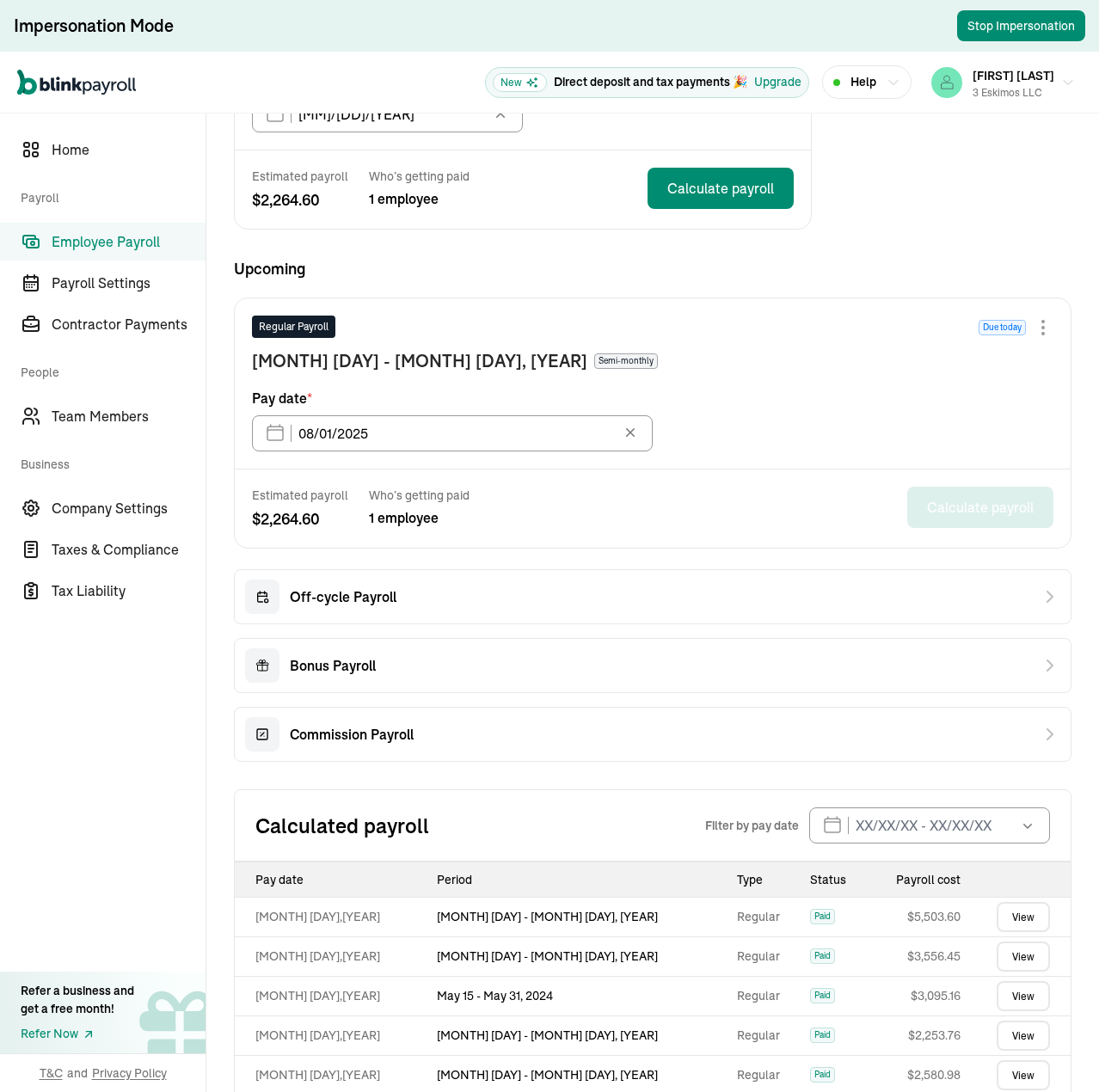 scroll, scrollTop: 258, scrollLeft: 0, axis: vertical 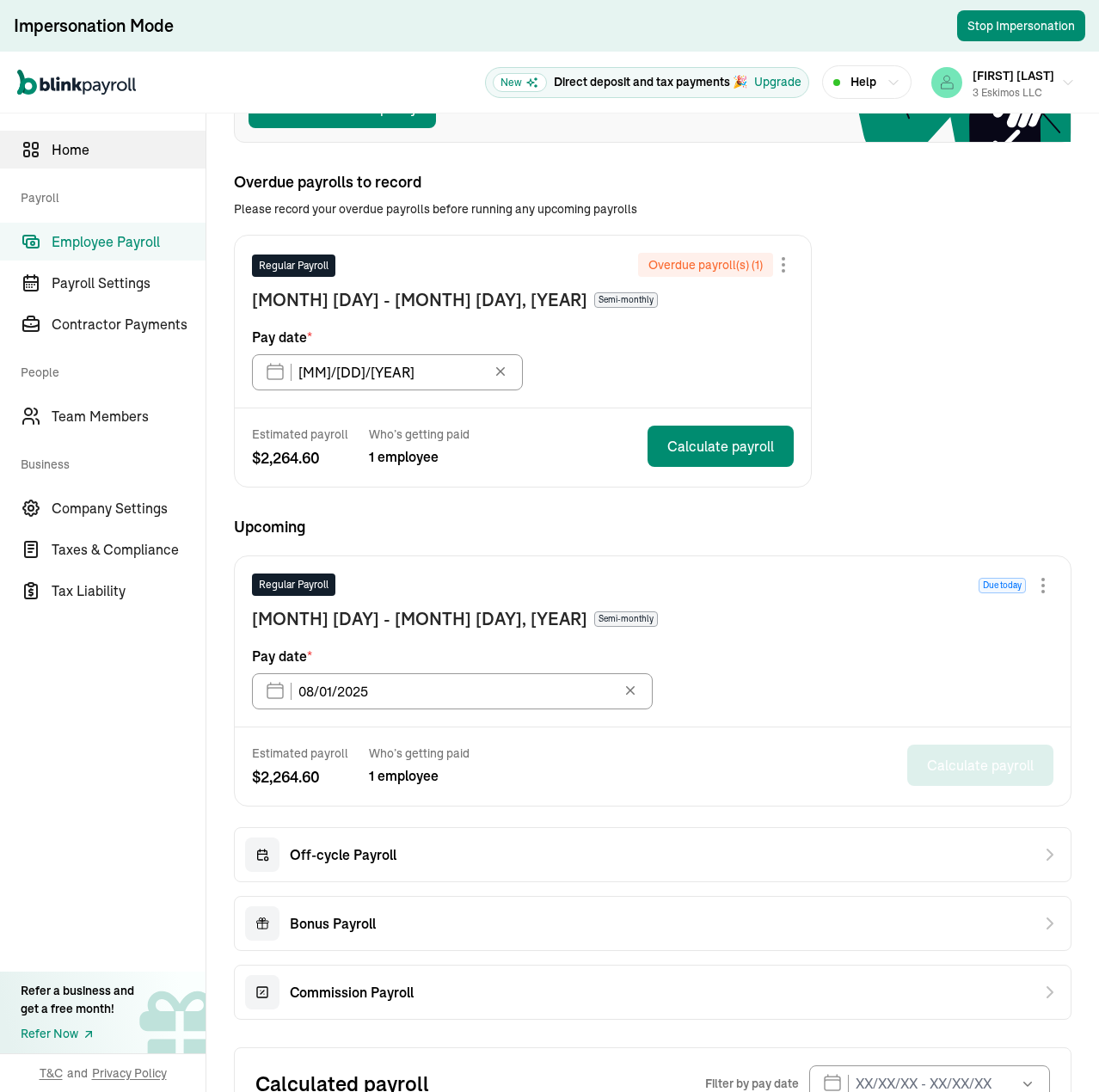 click on "Home" at bounding box center (128, 150) 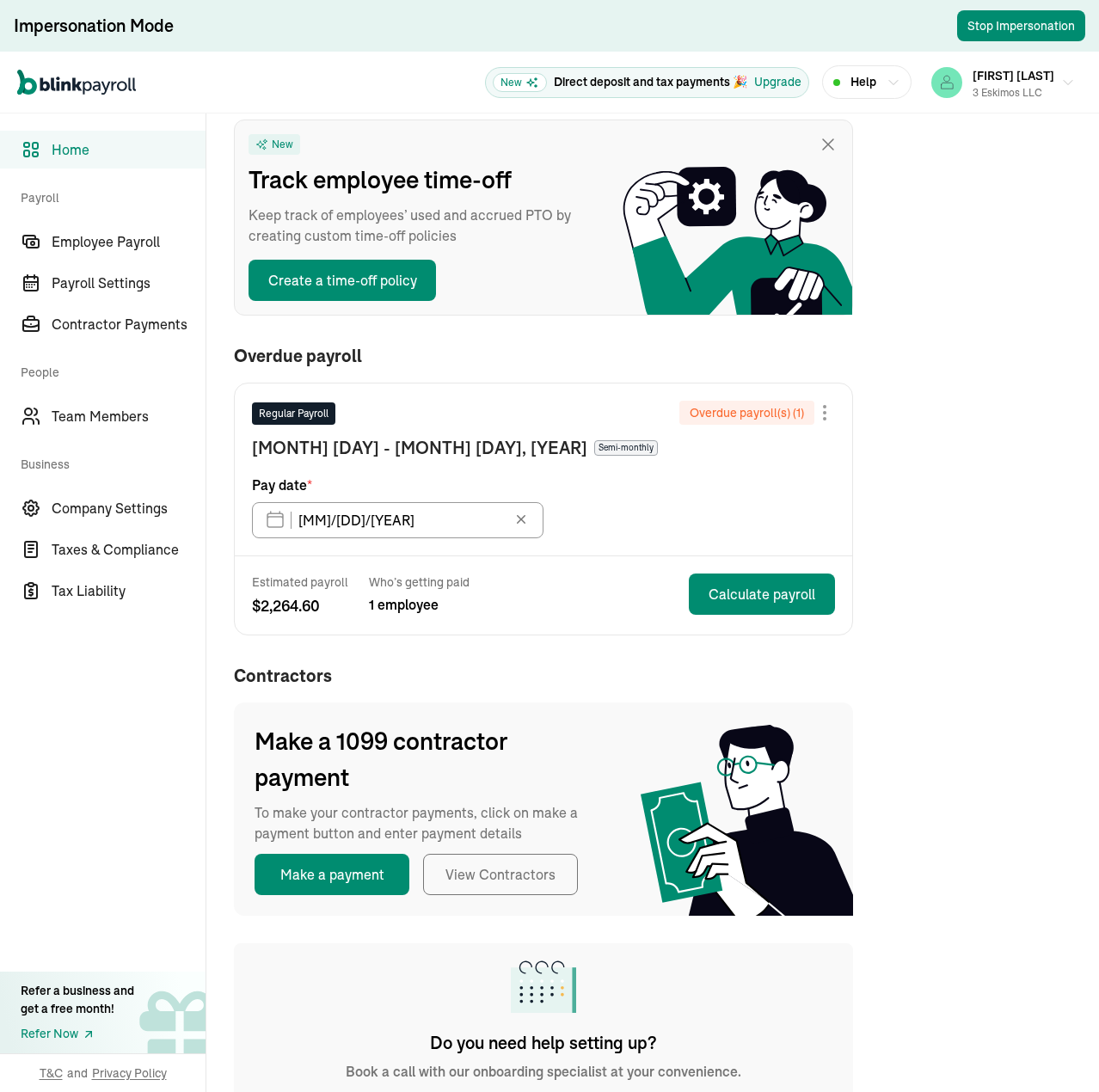 scroll, scrollTop: 86, scrollLeft: 0, axis: vertical 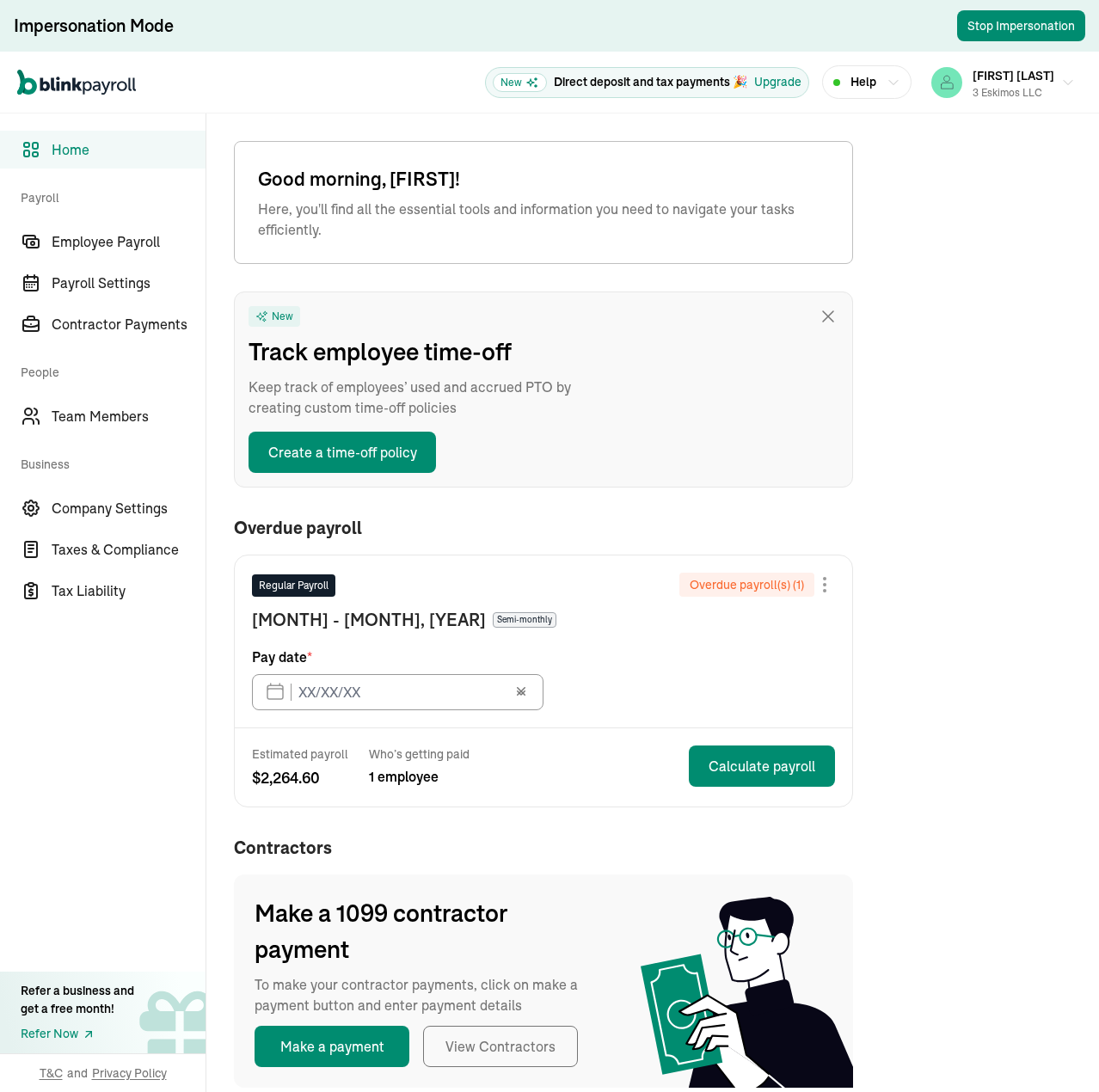 type on "[DATE]" 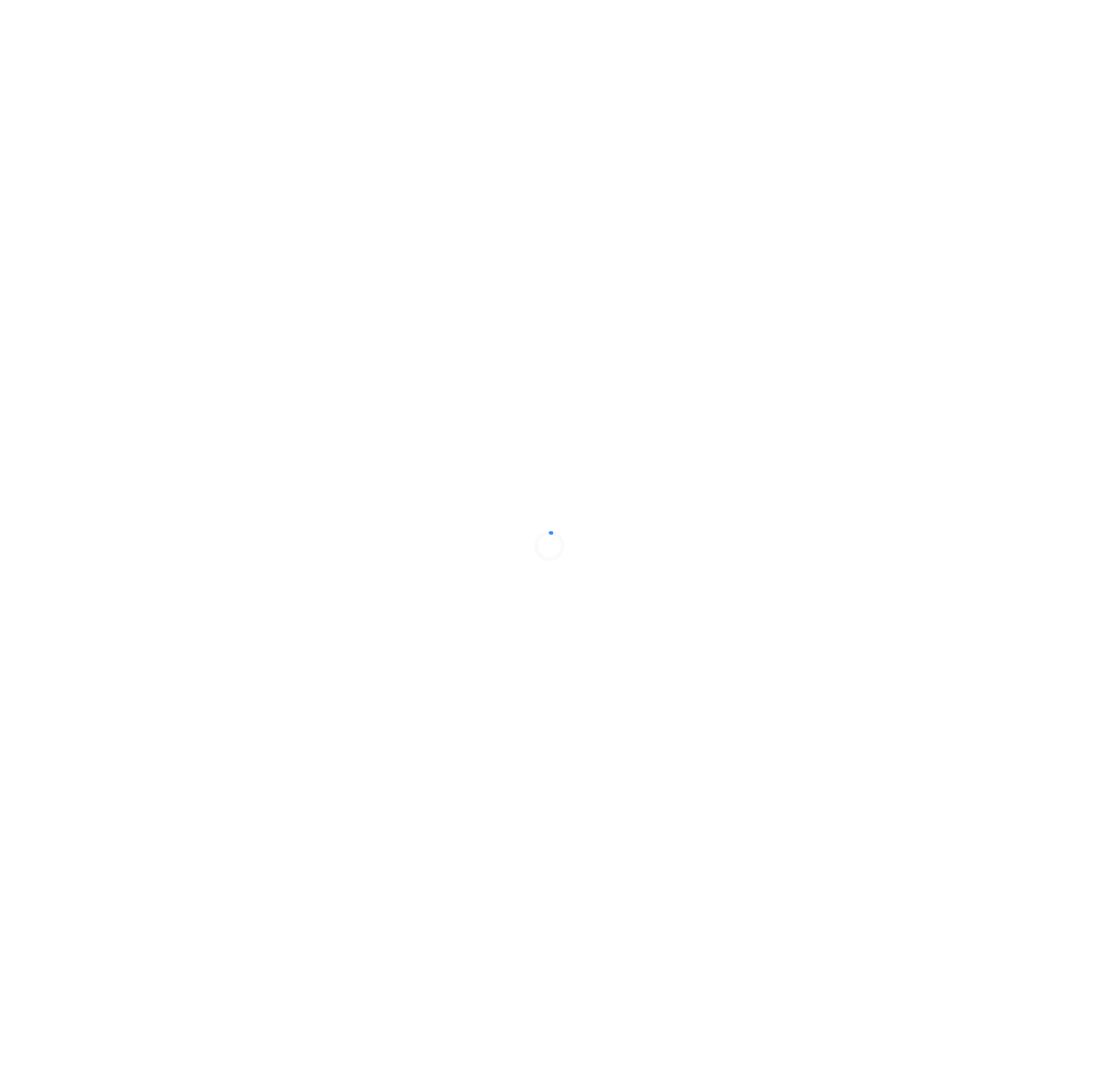 scroll, scrollTop: 0, scrollLeft: 0, axis: both 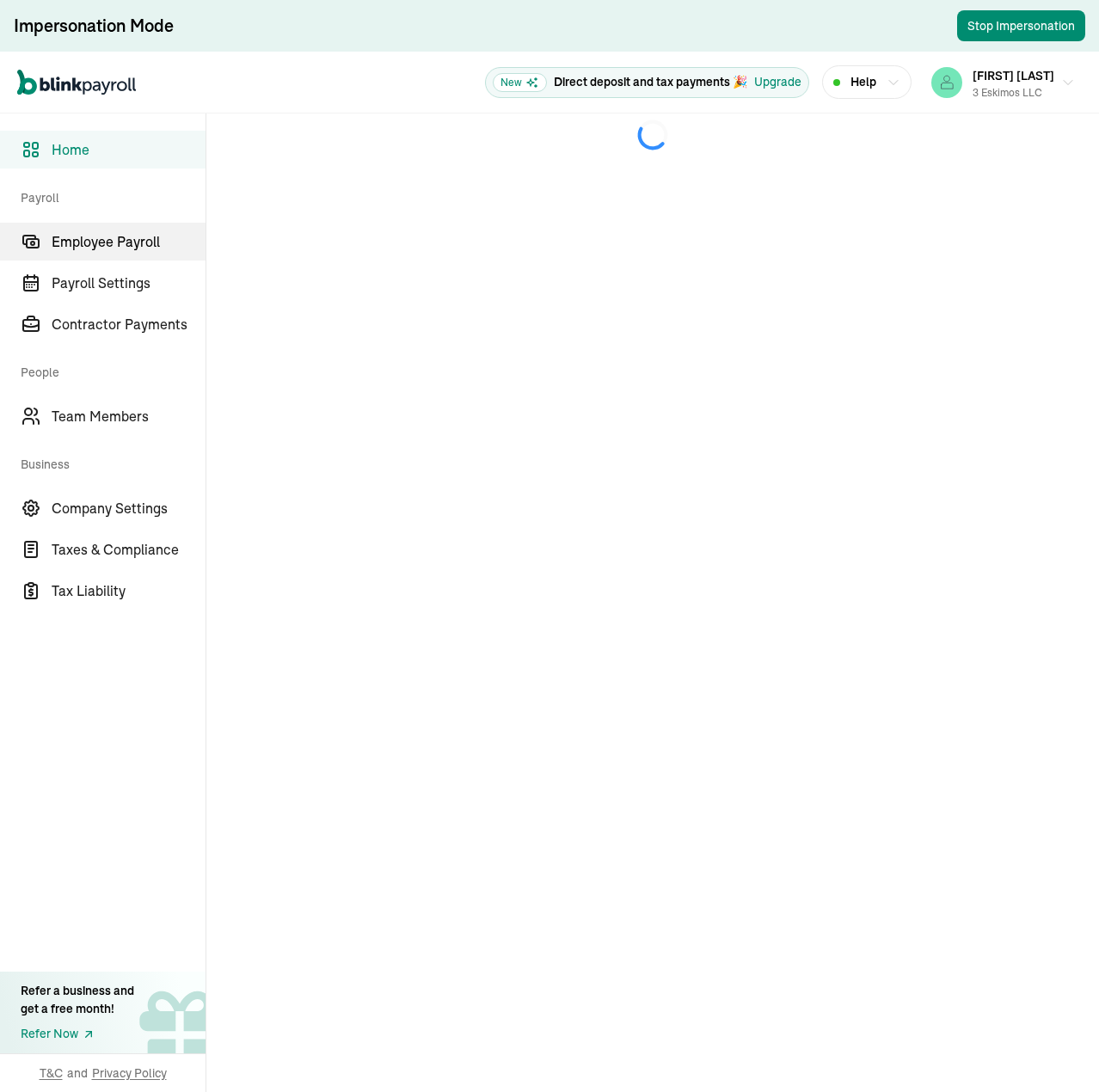 click on "Employee Payroll" at bounding box center (128, 242) 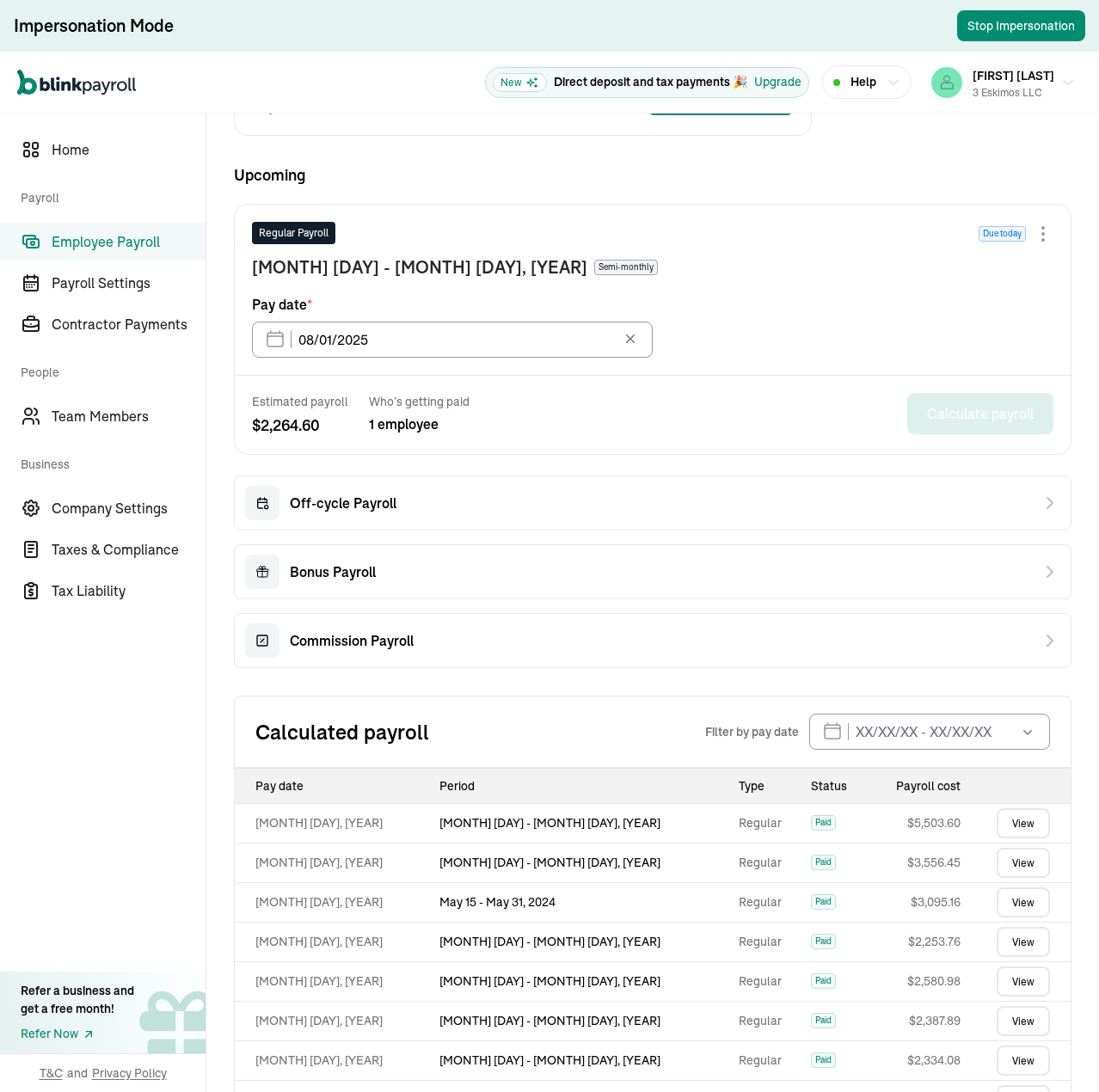 scroll, scrollTop: 782, scrollLeft: 0, axis: vertical 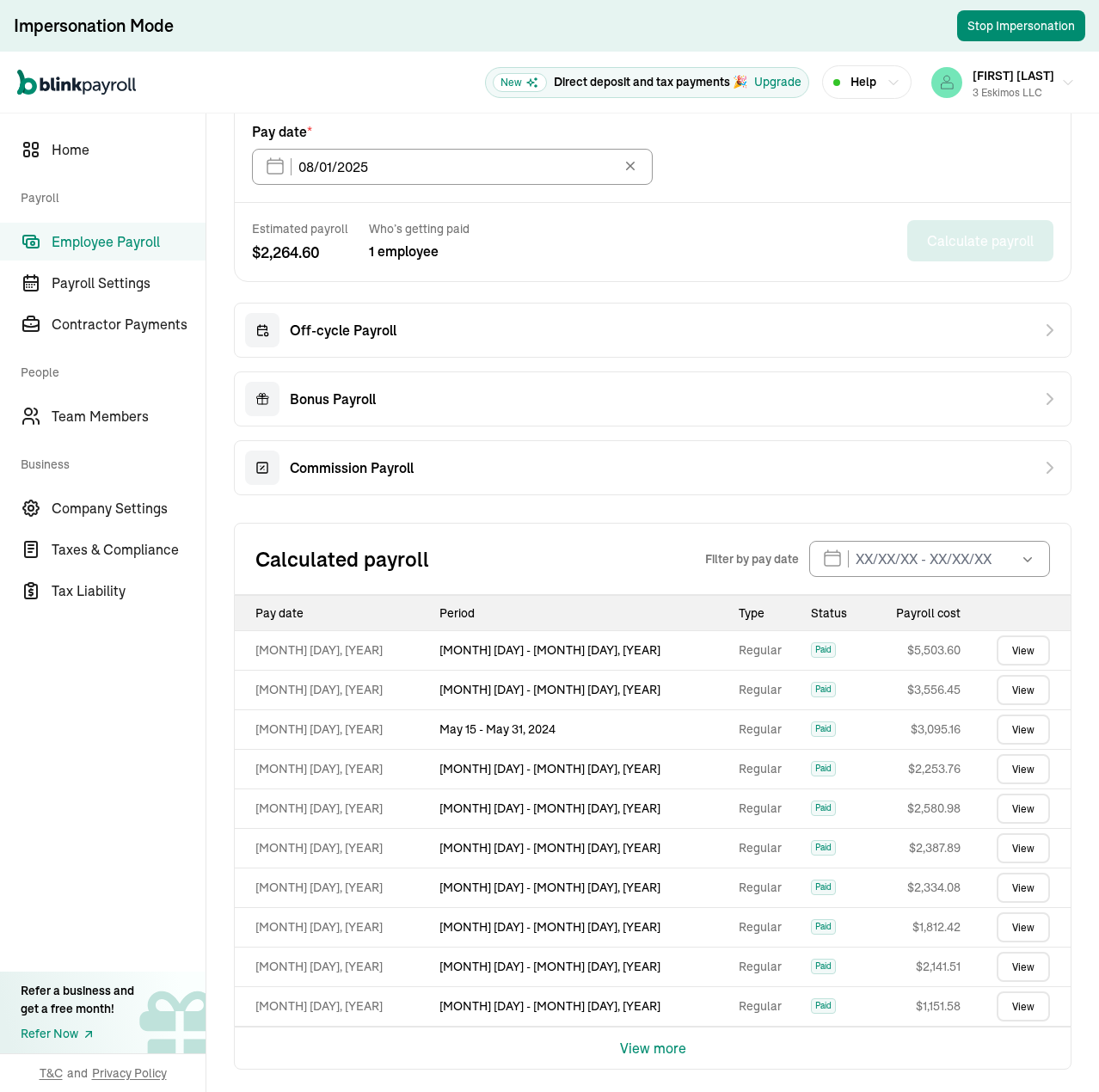 click on "View more" at bounding box center [653, 1048] 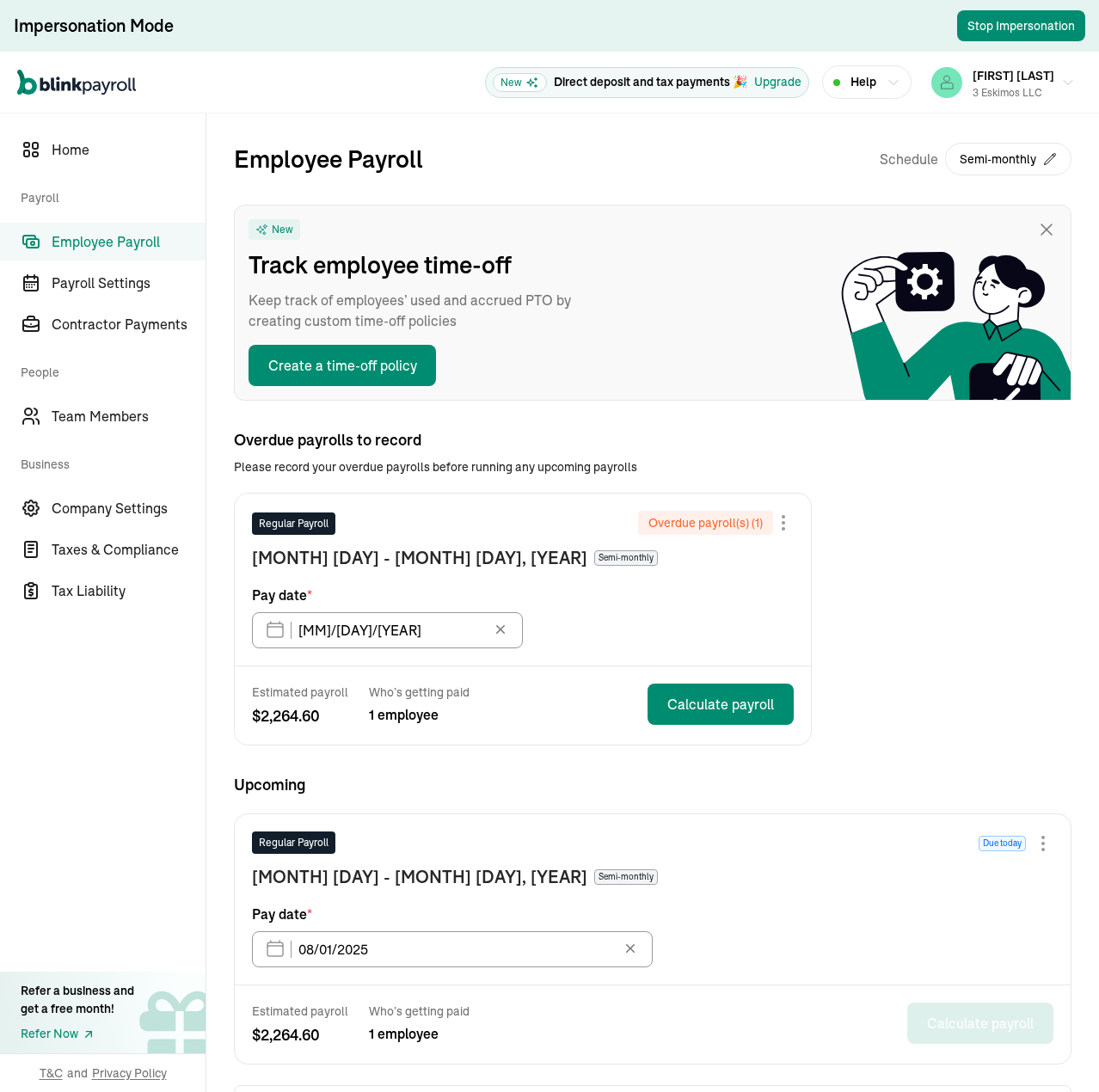 scroll, scrollTop: 344, scrollLeft: 0, axis: vertical 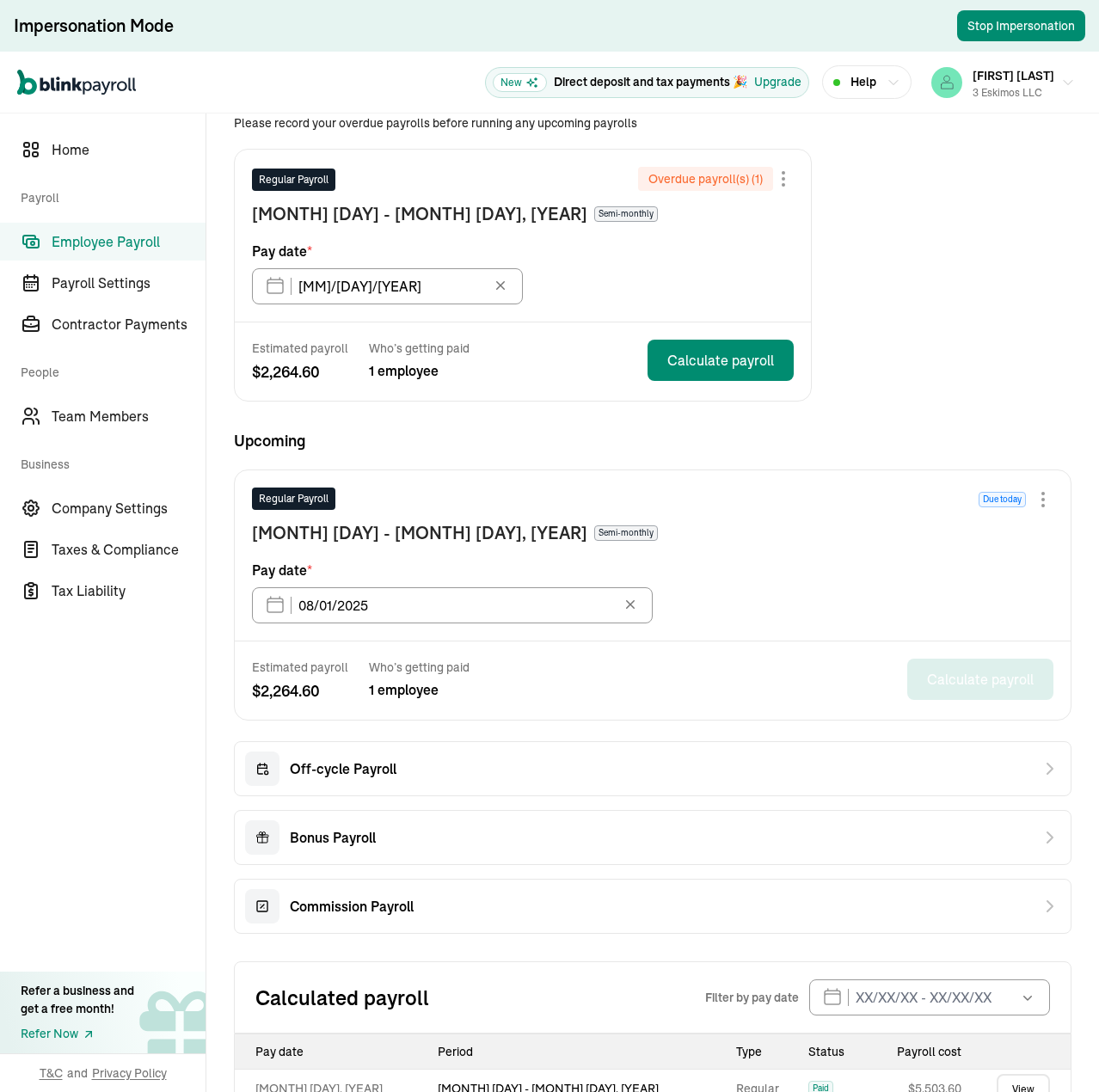 drag, startPoint x: 930, startPoint y: 215, endPoint x: 916, endPoint y: 212, distance: 14.317821 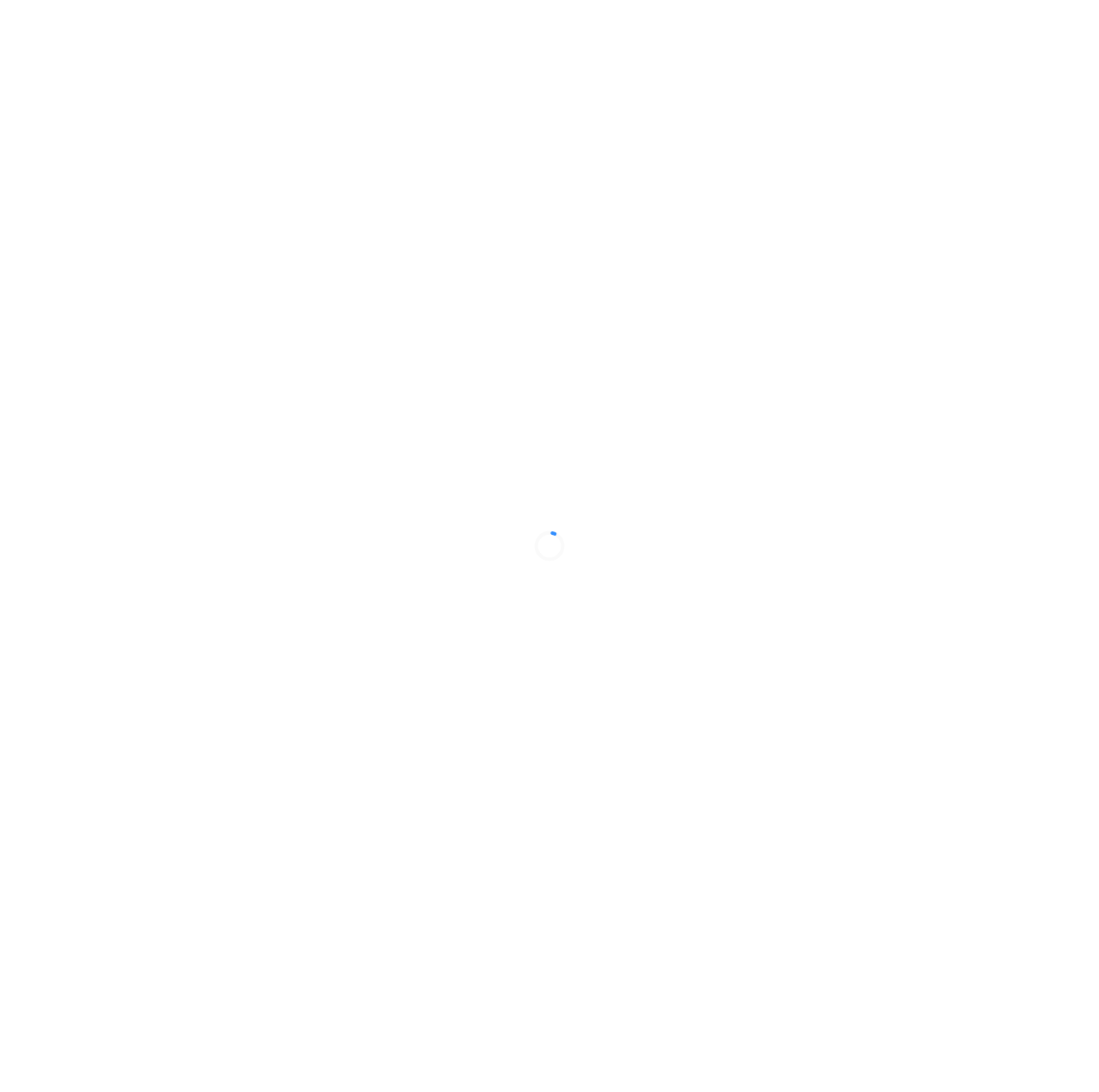 scroll, scrollTop: 0, scrollLeft: 0, axis: both 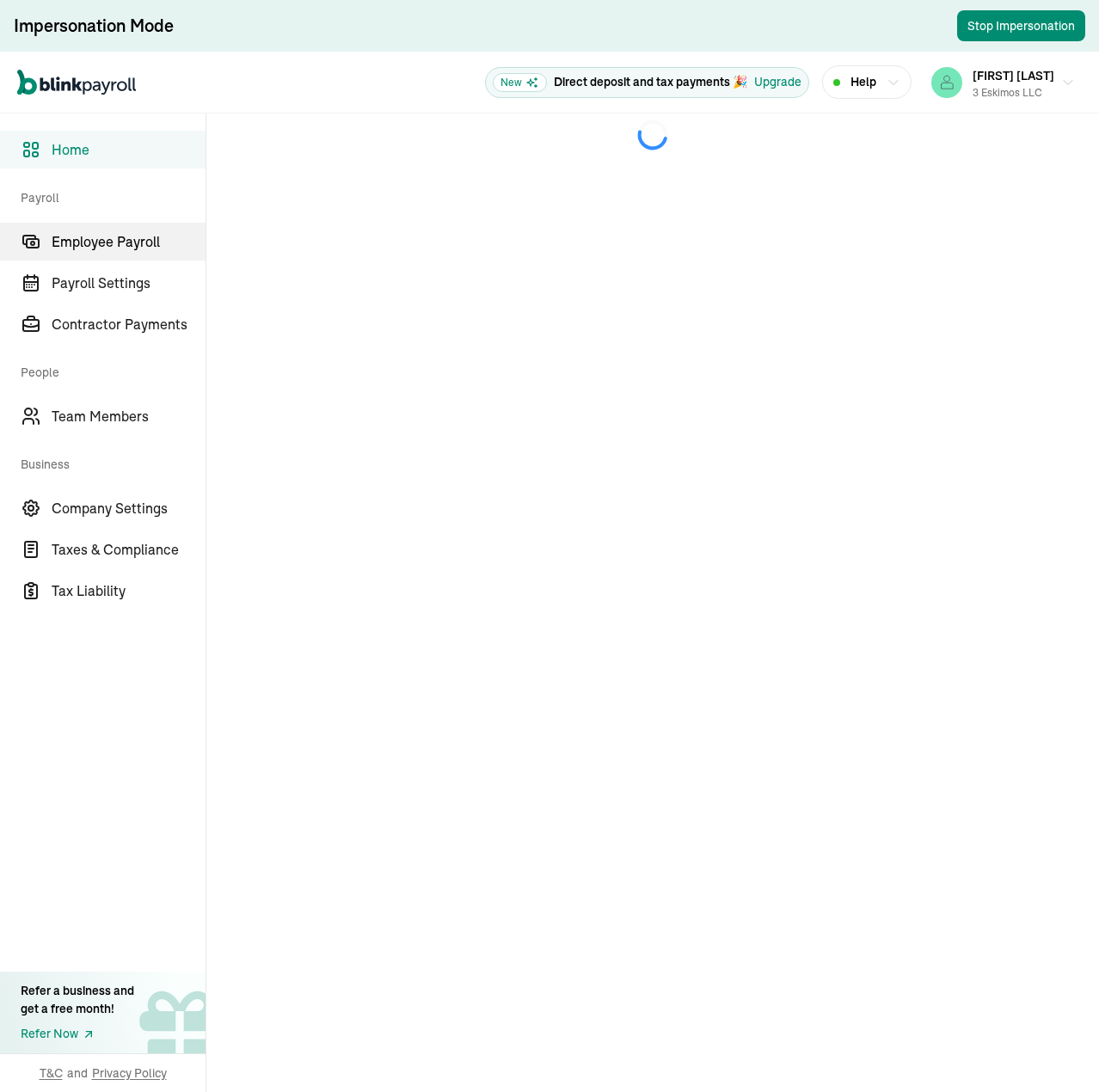 click on "Employee Payroll" at bounding box center [128, 242] 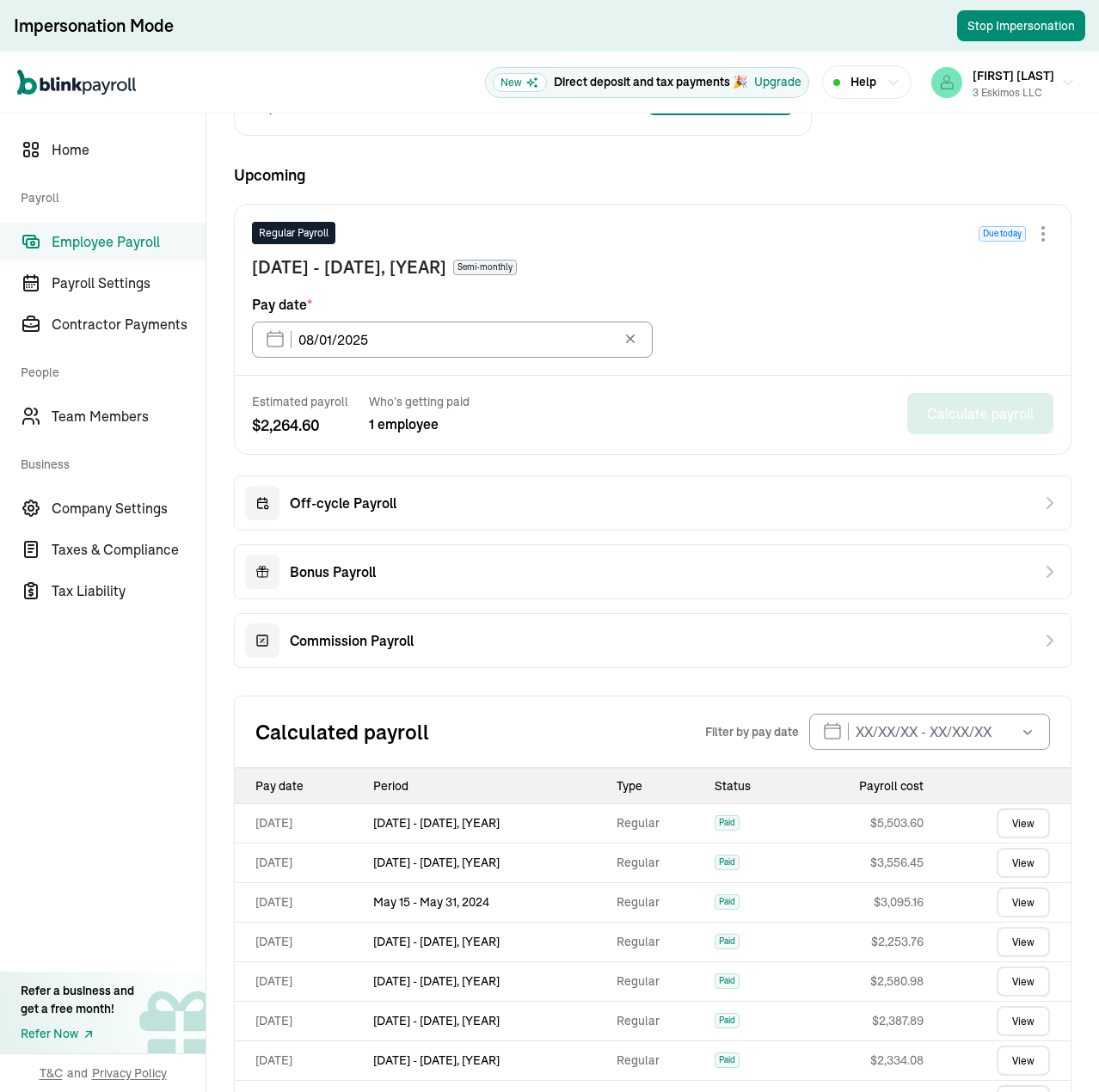 scroll, scrollTop: 782, scrollLeft: 0, axis: vertical 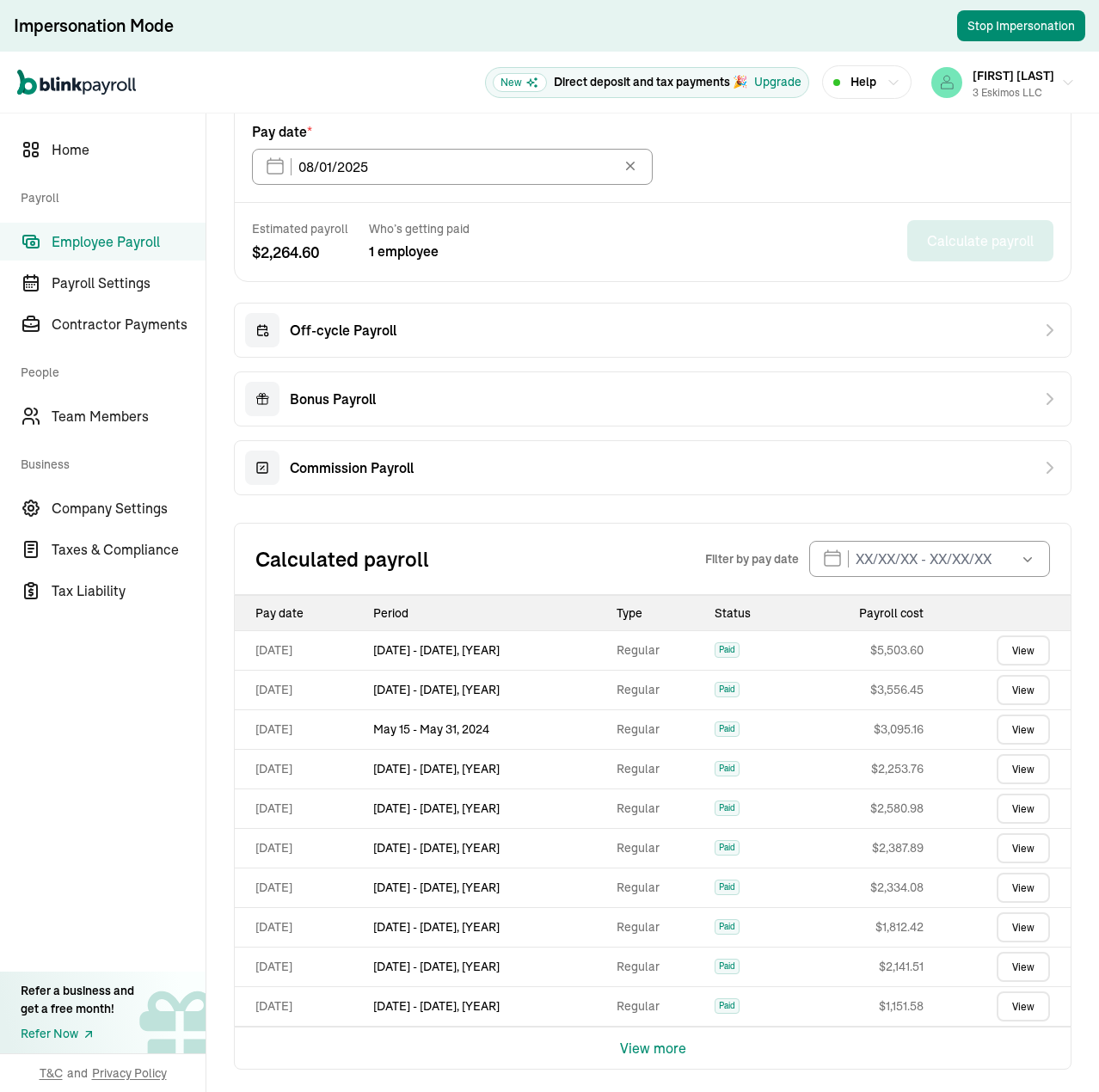 click on "View more" at bounding box center (653, 1048) 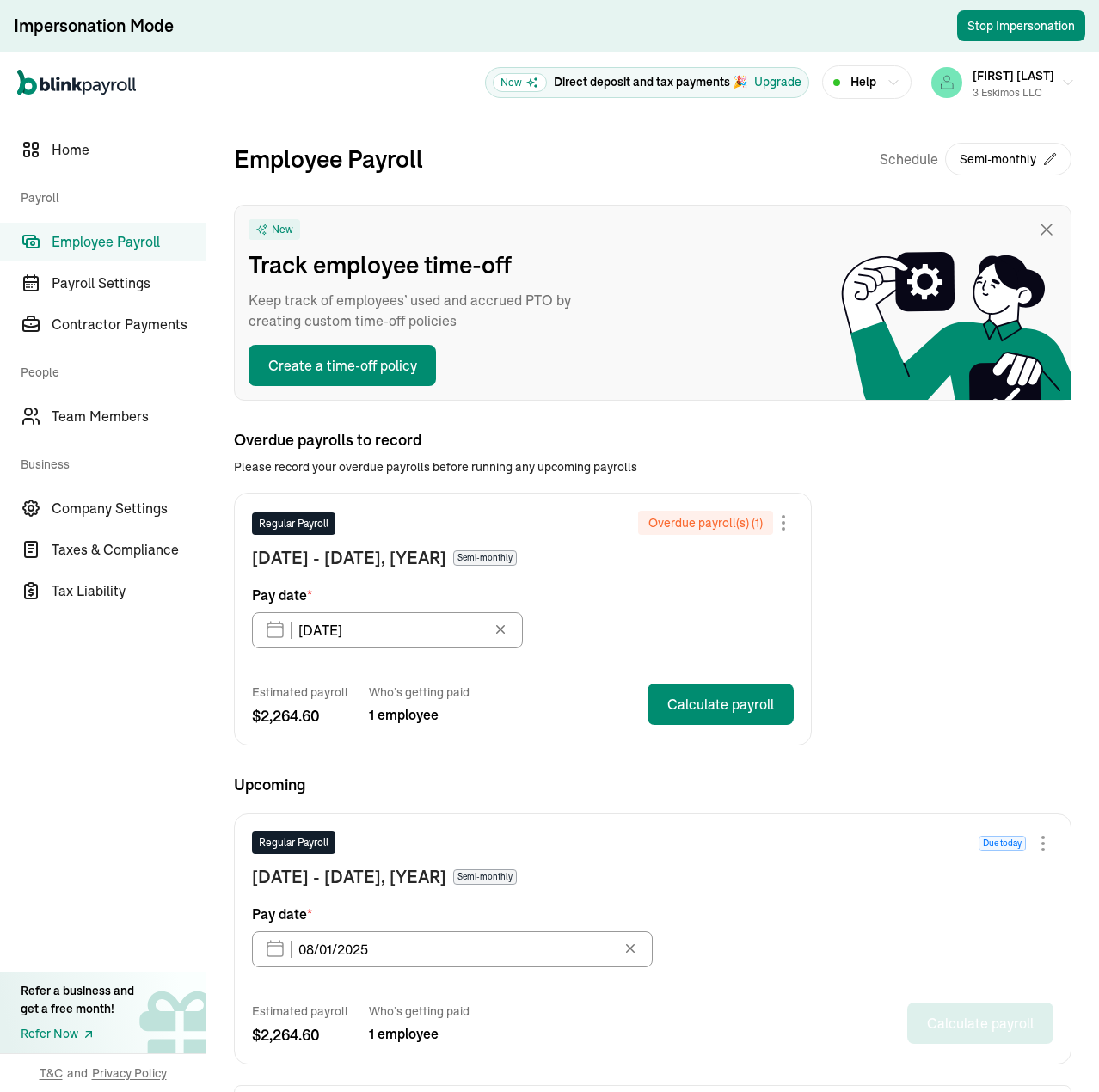 scroll, scrollTop: 344, scrollLeft: 0, axis: vertical 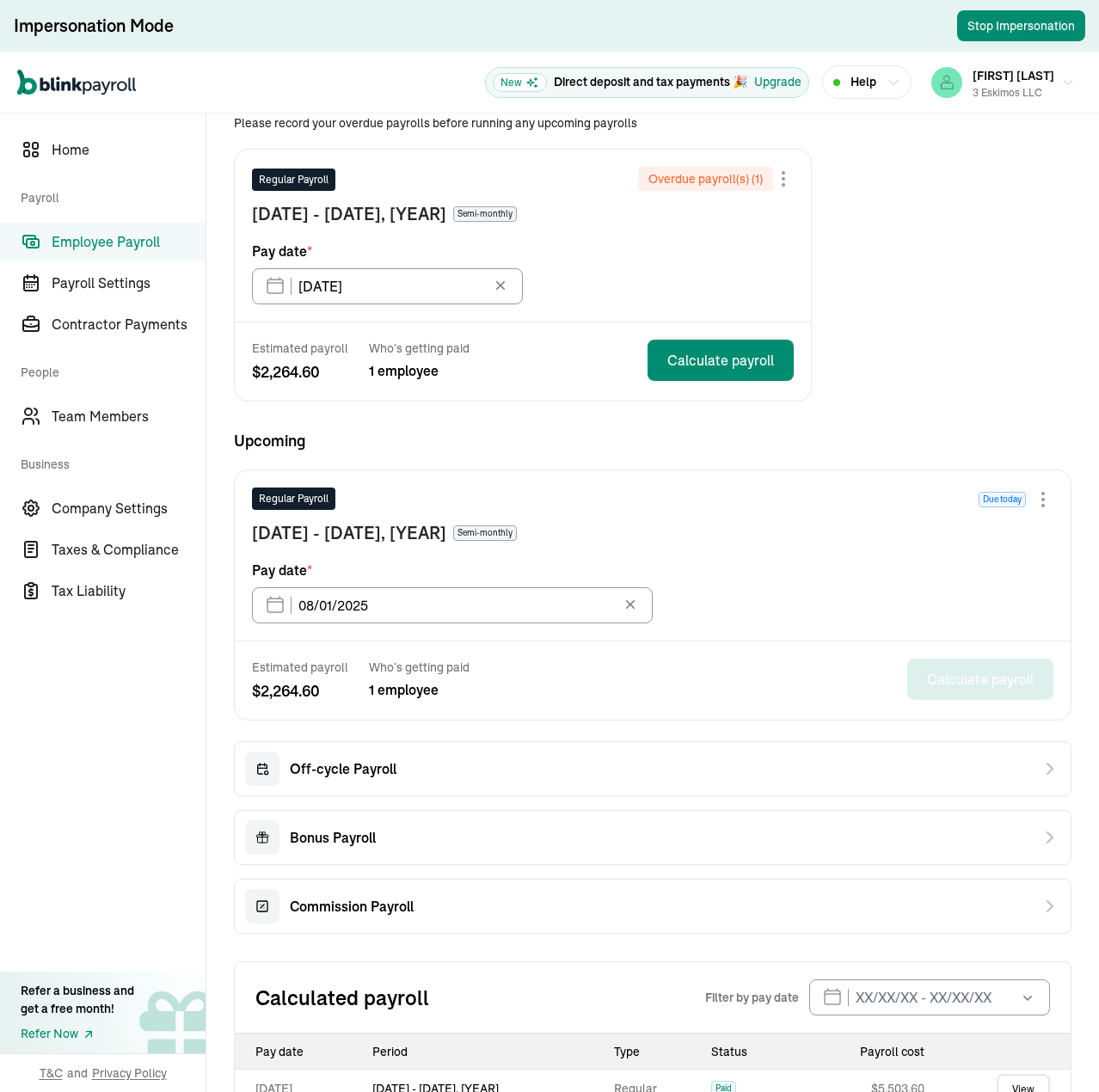 drag, startPoint x: 930, startPoint y: 215, endPoint x: 635, endPoint y: 11, distance: 358.66558 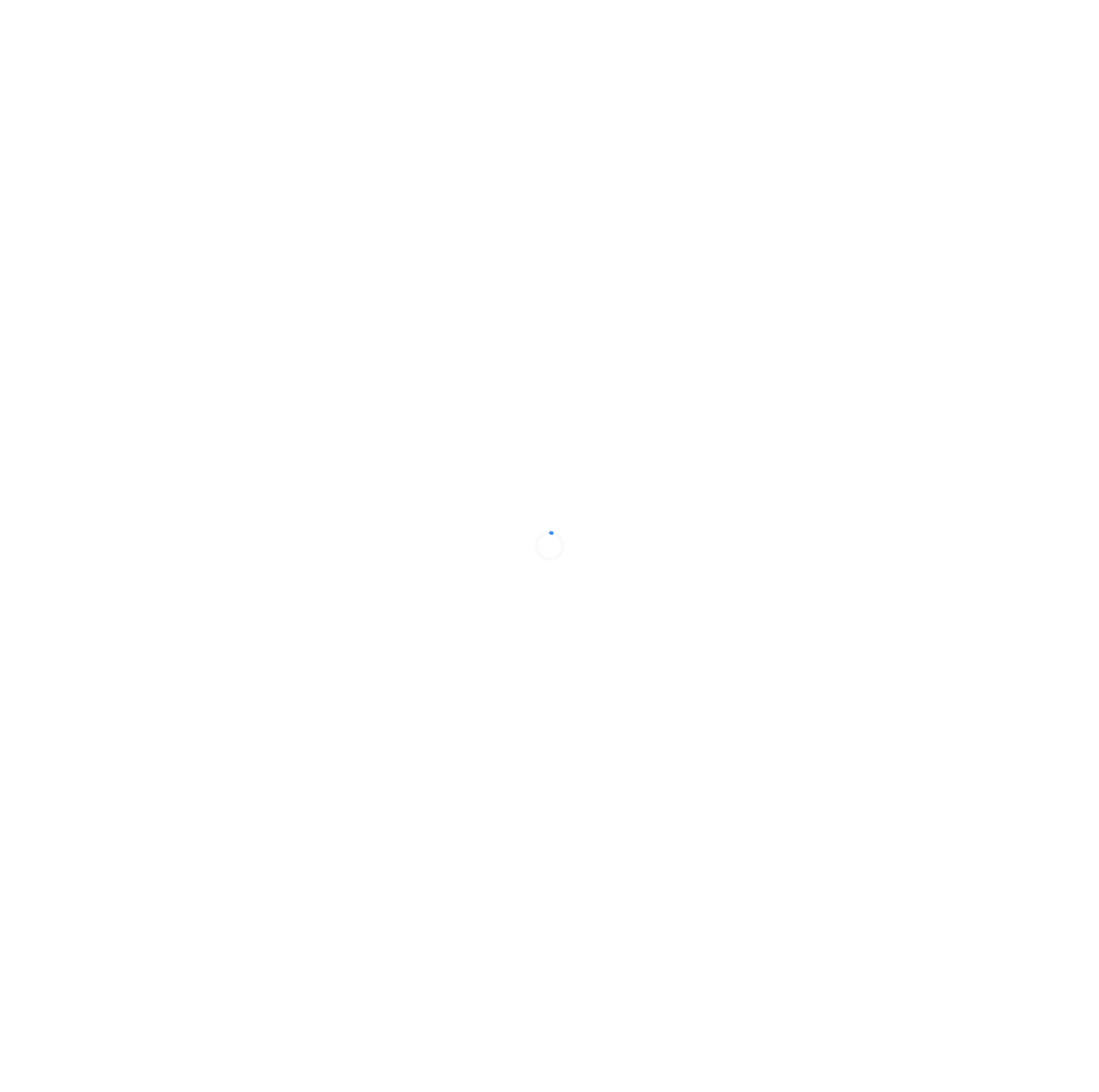 scroll, scrollTop: 0, scrollLeft: 0, axis: both 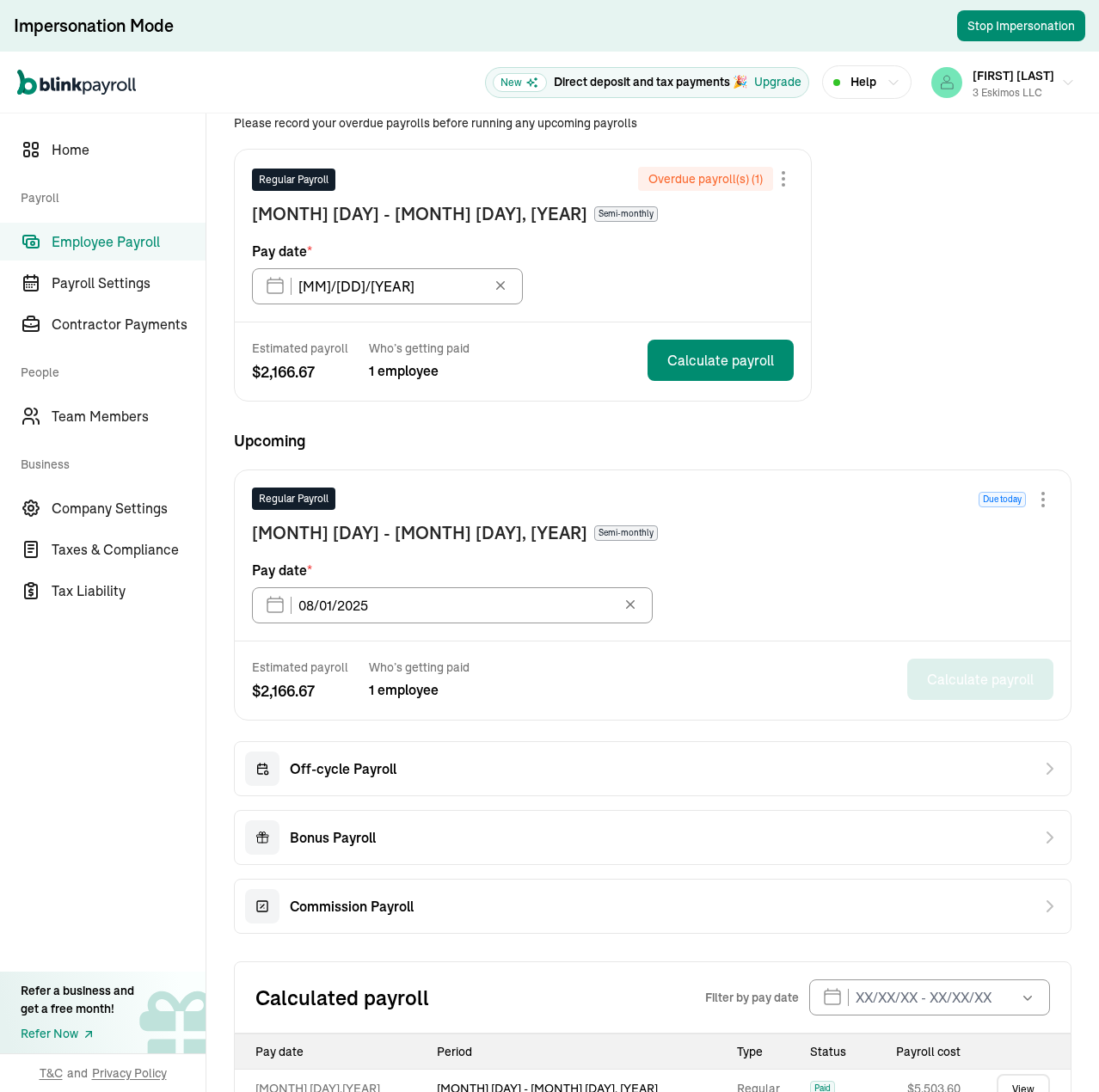 click on "Regular Payroll Due today" at bounding box center (653, 504) 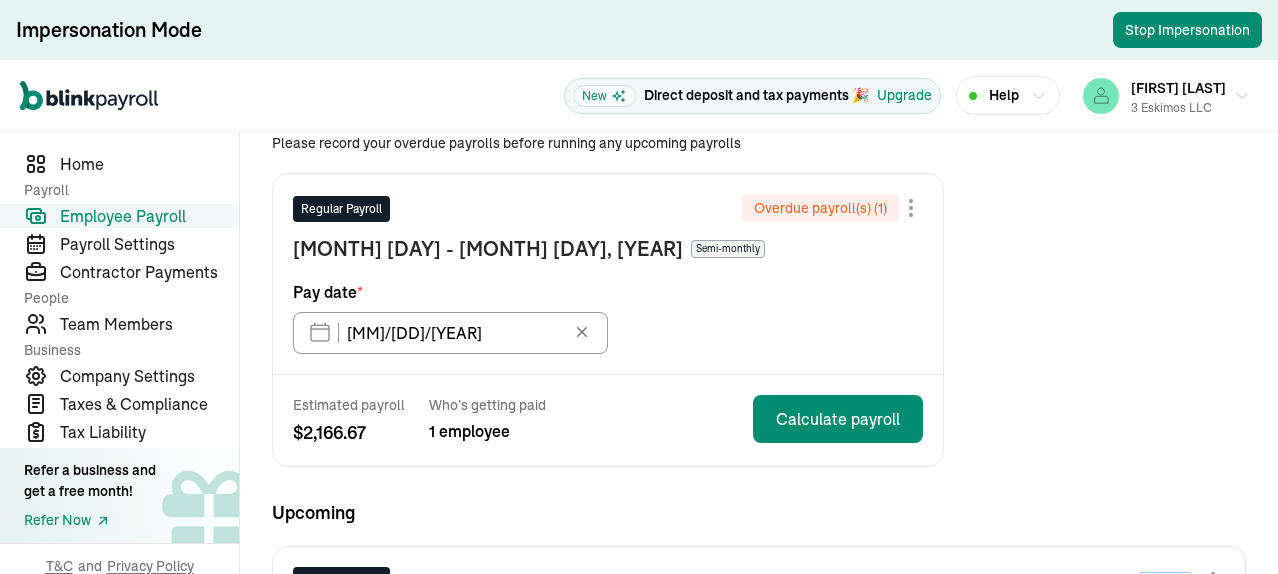 click on "Overdue payrolls to record Please record your overdue payrolls before running any upcoming payrolls Regular Payroll Overdue payroll(s) ( 1 ) Jul 1 - Jul 14, 2025 Semi-monthly   Pay date  * 07/15/2025 Aug 2025 Mon Tue Wed Thu Fri Sat Sun 28 29 30 31 1 2 3 4 5 6 7 8 9 10 11 12 13 14 15 16 17 18 19 20 21 22 23 24 25 26 27 28 29 30 31 1 2 3 4 5 6 7 Estimated payroll $ 2,166.67 Who’s getting paid 1   employee Calculate payroll" at bounding box center [759, 282] 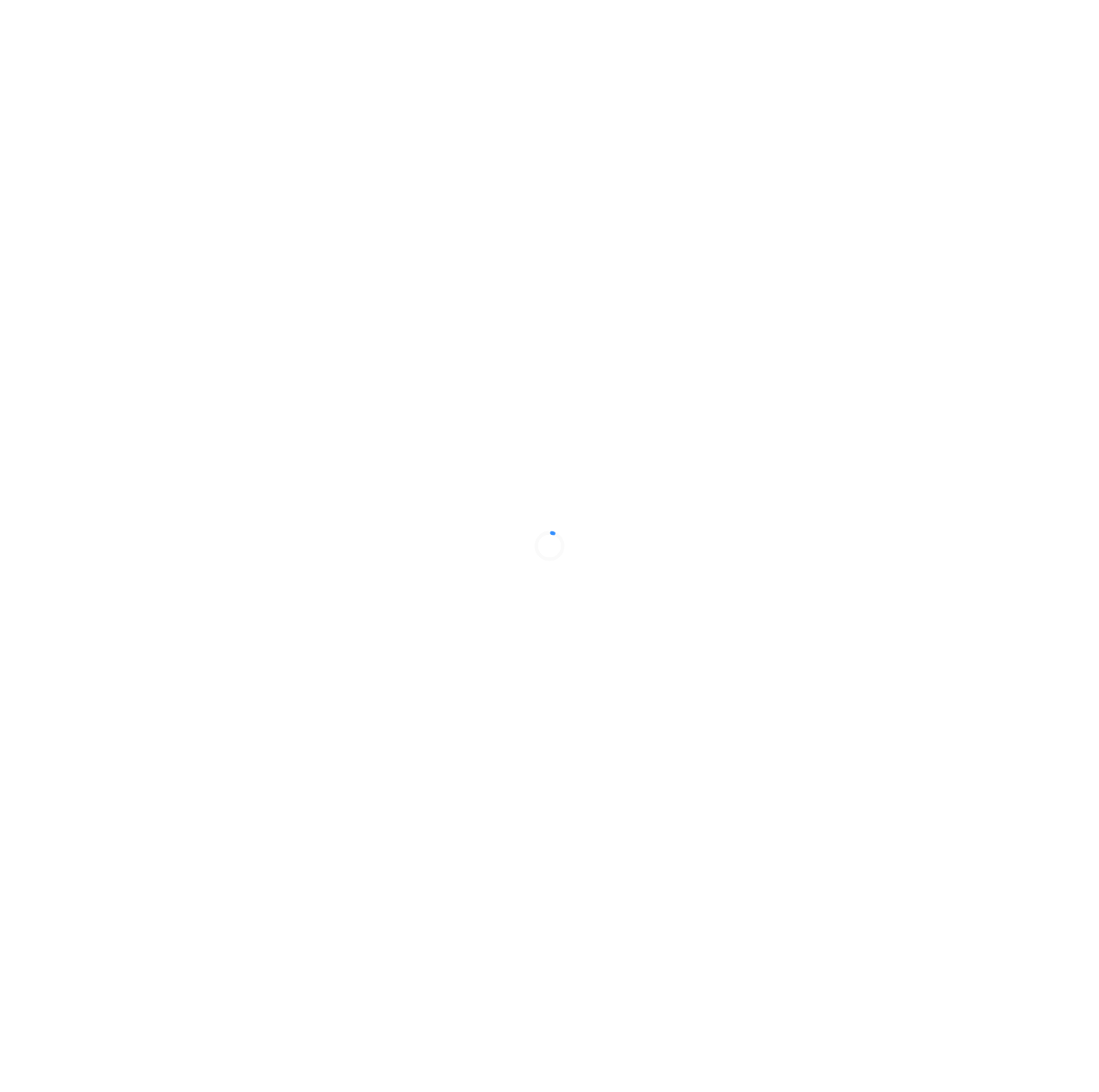scroll, scrollTop: 0, scrollLeft: 0, axis: both 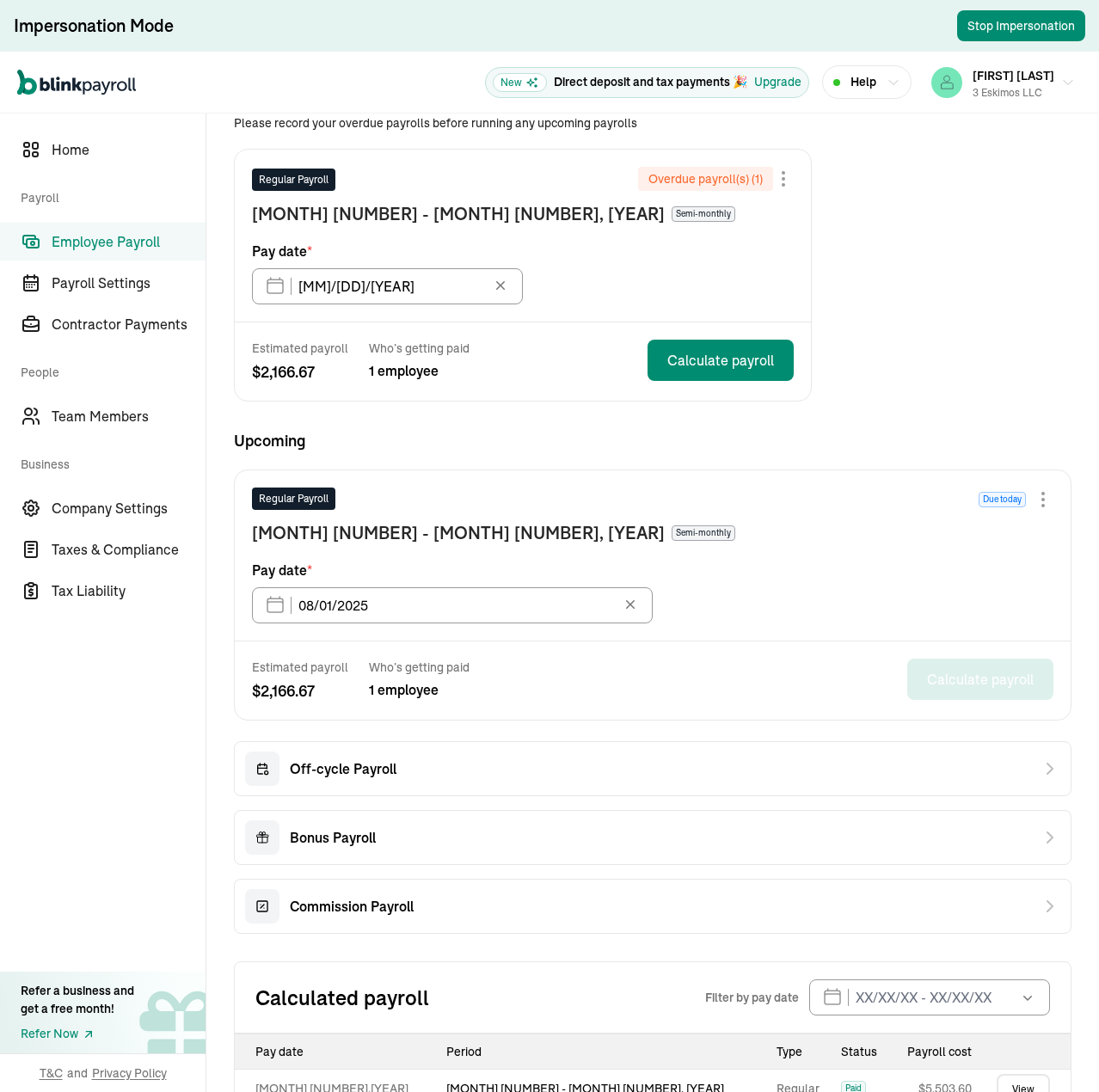 click on "Regular Payroll Due today" at bounding box center [653, 504] 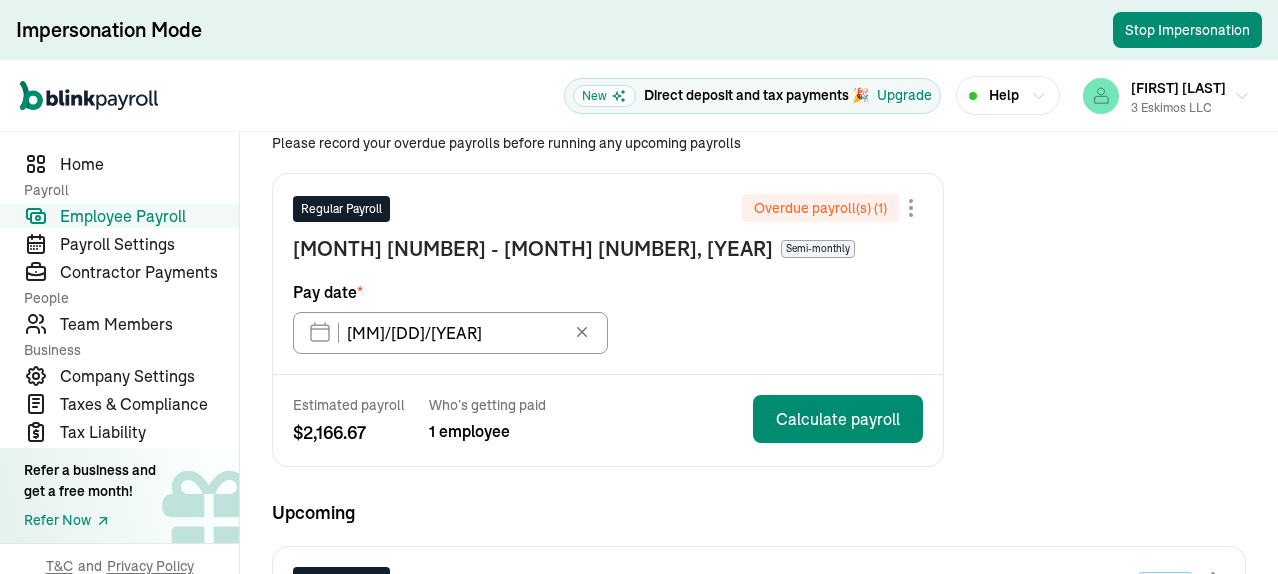 click on "Overdue payrolls to record Please record your overdue payrolls before running any upcoming payrolls Regular Payroll Overdue payroll(s) ( 1 ) [MONTH] [NUMBER] - [MONTH] [NUMBER], [YEAR] Semi-monthly   Pay date  * [MM]/[DD]/[YEAR] [MONTH] [YEAR] Mon Tue Wed Thu Fri Sat Sun 28 29 30 31 1 2 3 4 5 6 7 8 9 10 11 12 13 14 15 16 17 18 19 20 21 22 23 24 25 26 27 28 29 30 31 1 2 3 4 5 6 7 Estimated payroll $ 2,166.67 Who’s getting paid 1   employee Calculate payroll" at bounding box center (759, 282) 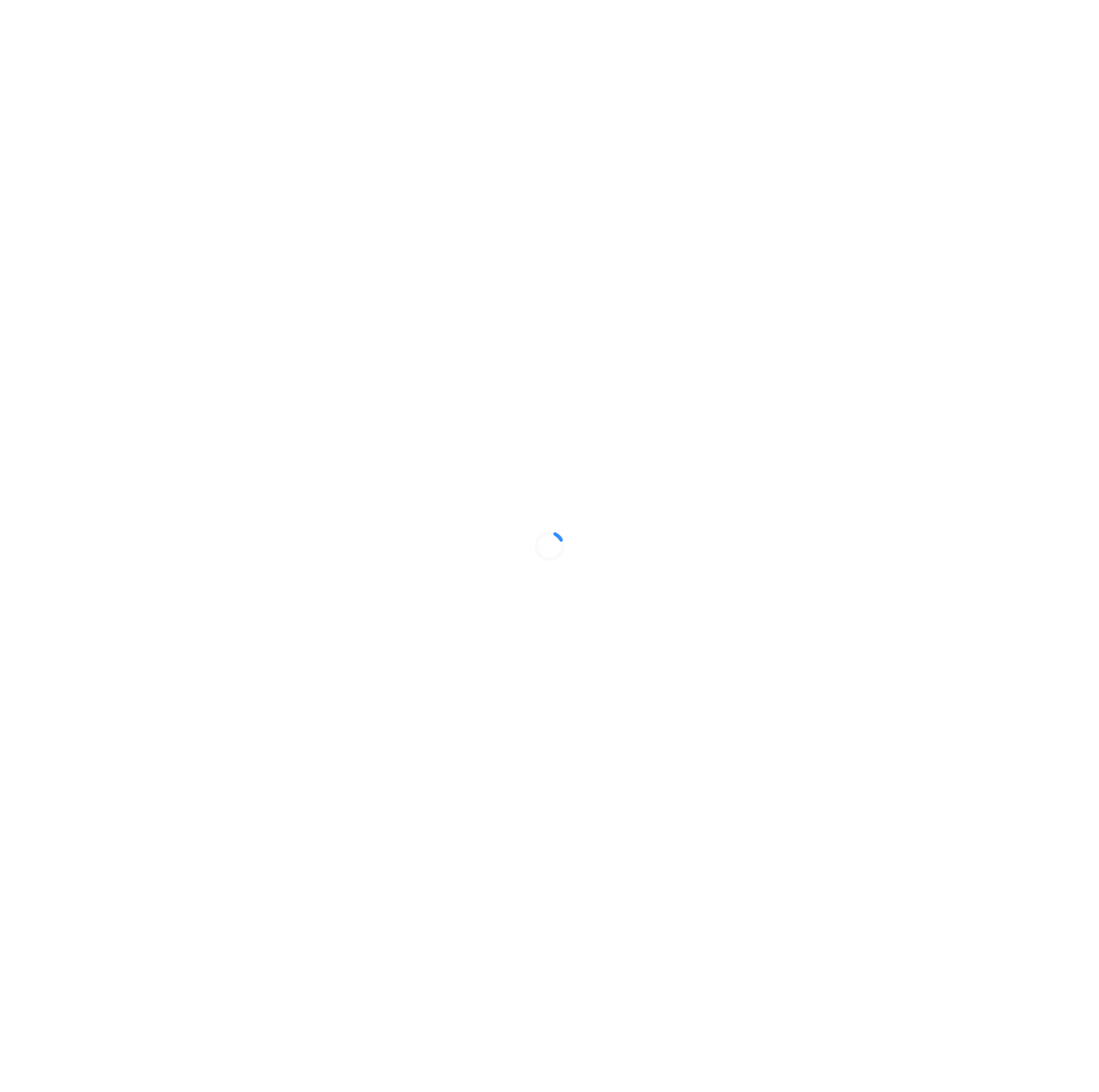 scroll, scrollTop: 0, scrollLeft: 0, axis: both 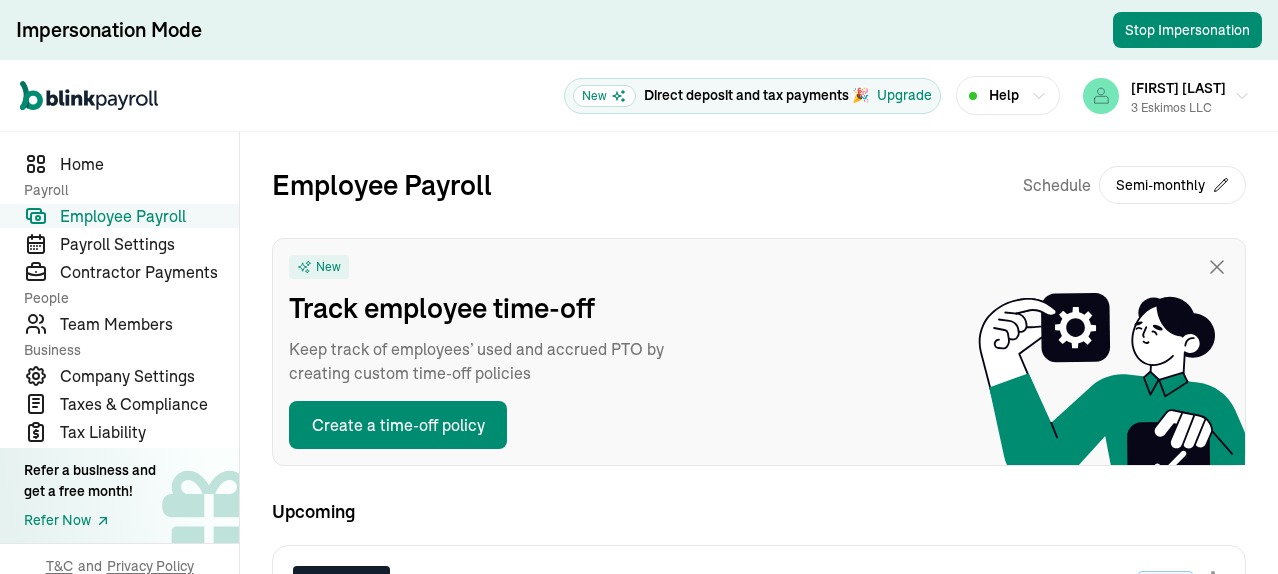 click on "New Track employee time-off Keep track of employees’ used and accrued PTO by creating custom time-off policies Create a time-off policy" at bounding box center [759, 352] 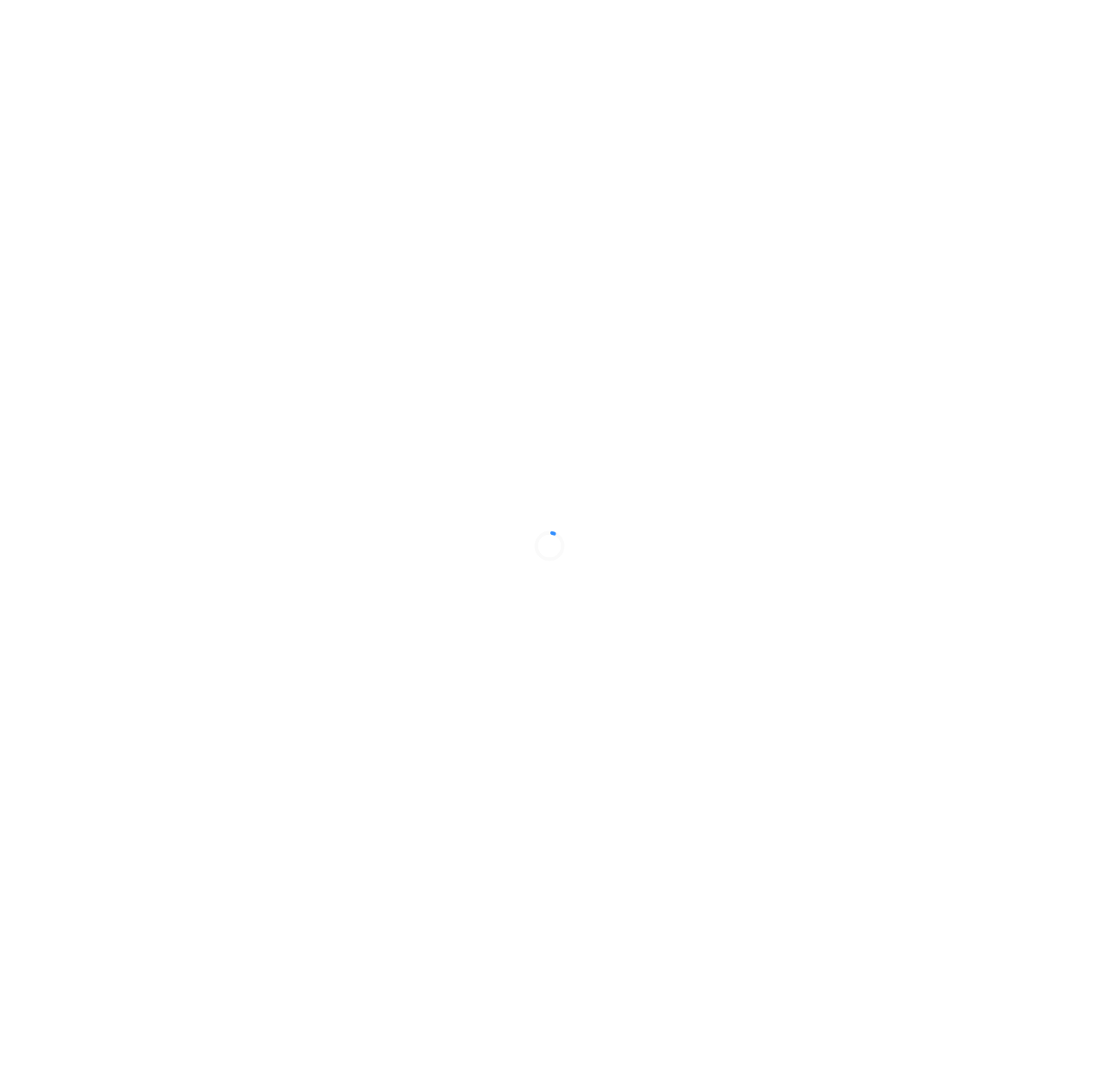 scroll, scrollTop: 0, scrollLeft: 0, axis: both 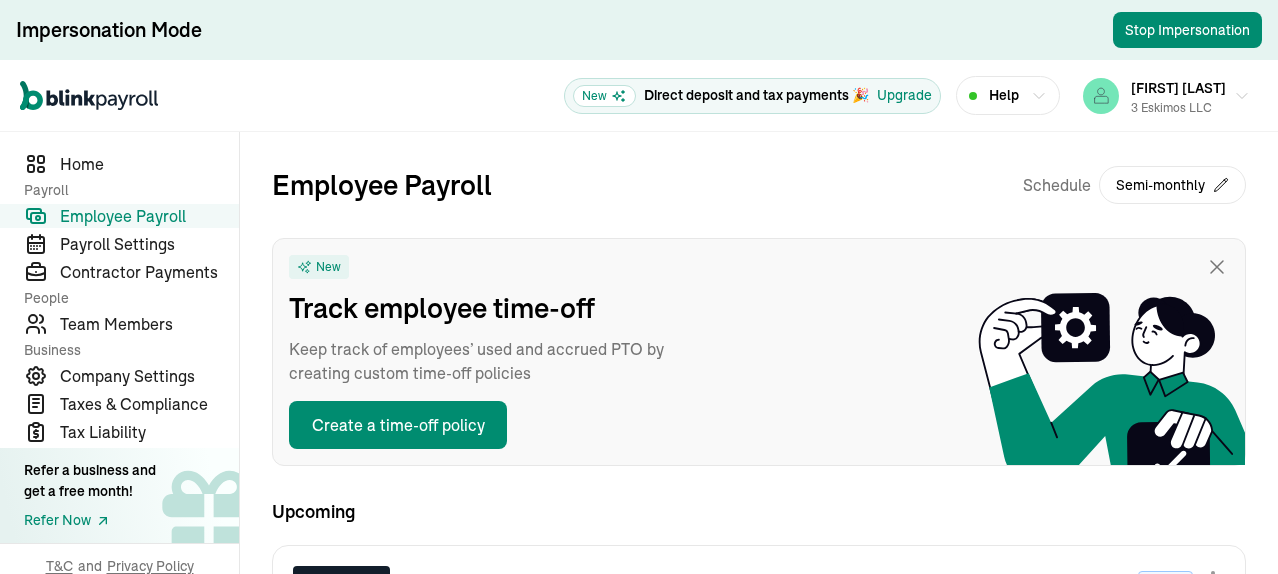 drag, startPoint x: 786, startPoint y: 353, endPoint x: 795, endPoint y: 333, distance: 21.931713 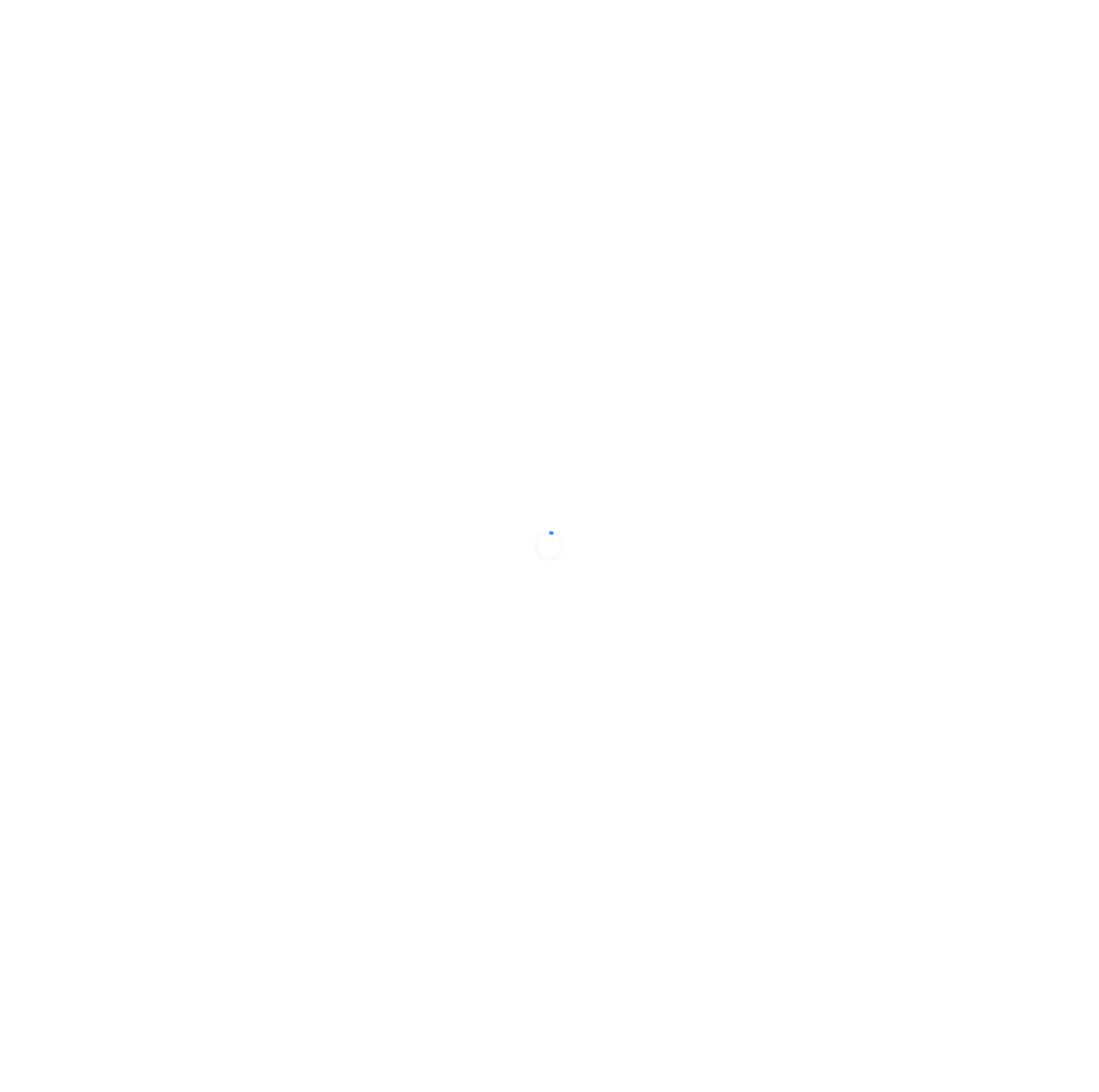 scroll, scrollTop: 0, scrollLeft: 0, axis: both 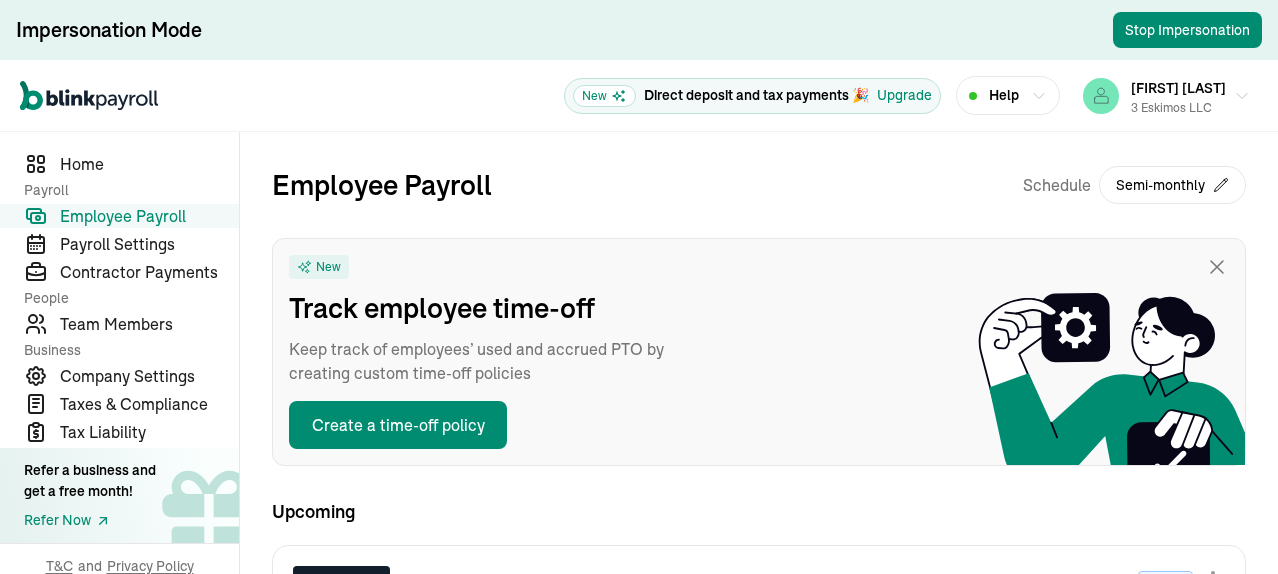 click on "New Track employee time-off Keep track of employees’ used and accrued PTO by creating custom time-off policies Create a time-off policy" at bounding box center (759, 352) 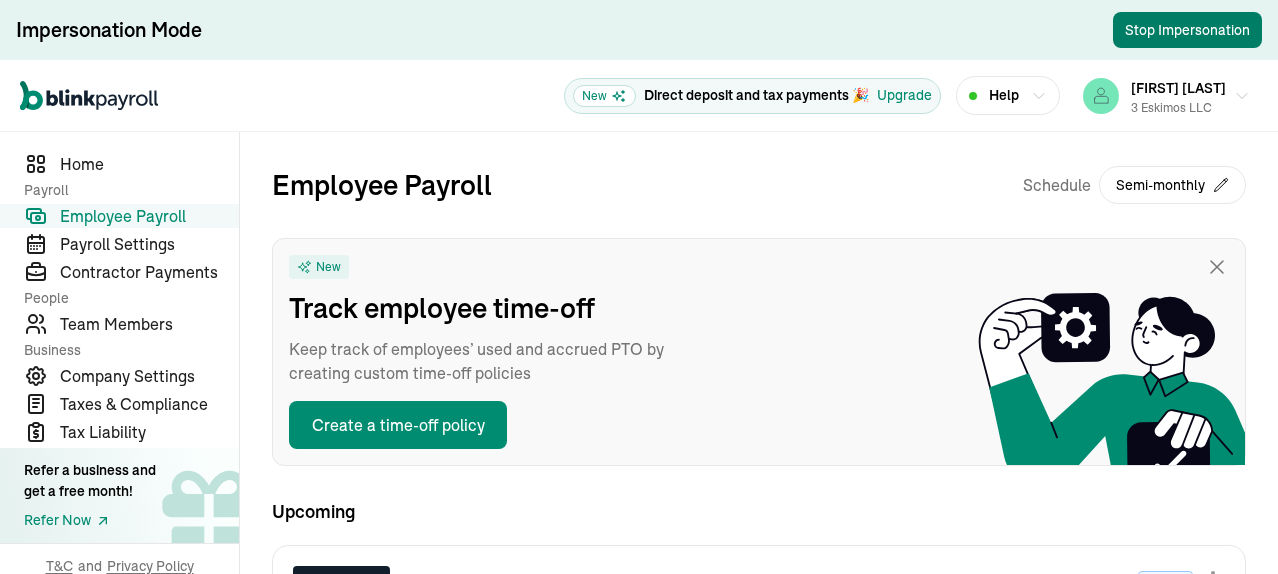 click on "Stop Impersonation" at bounding box center [1187, 30] 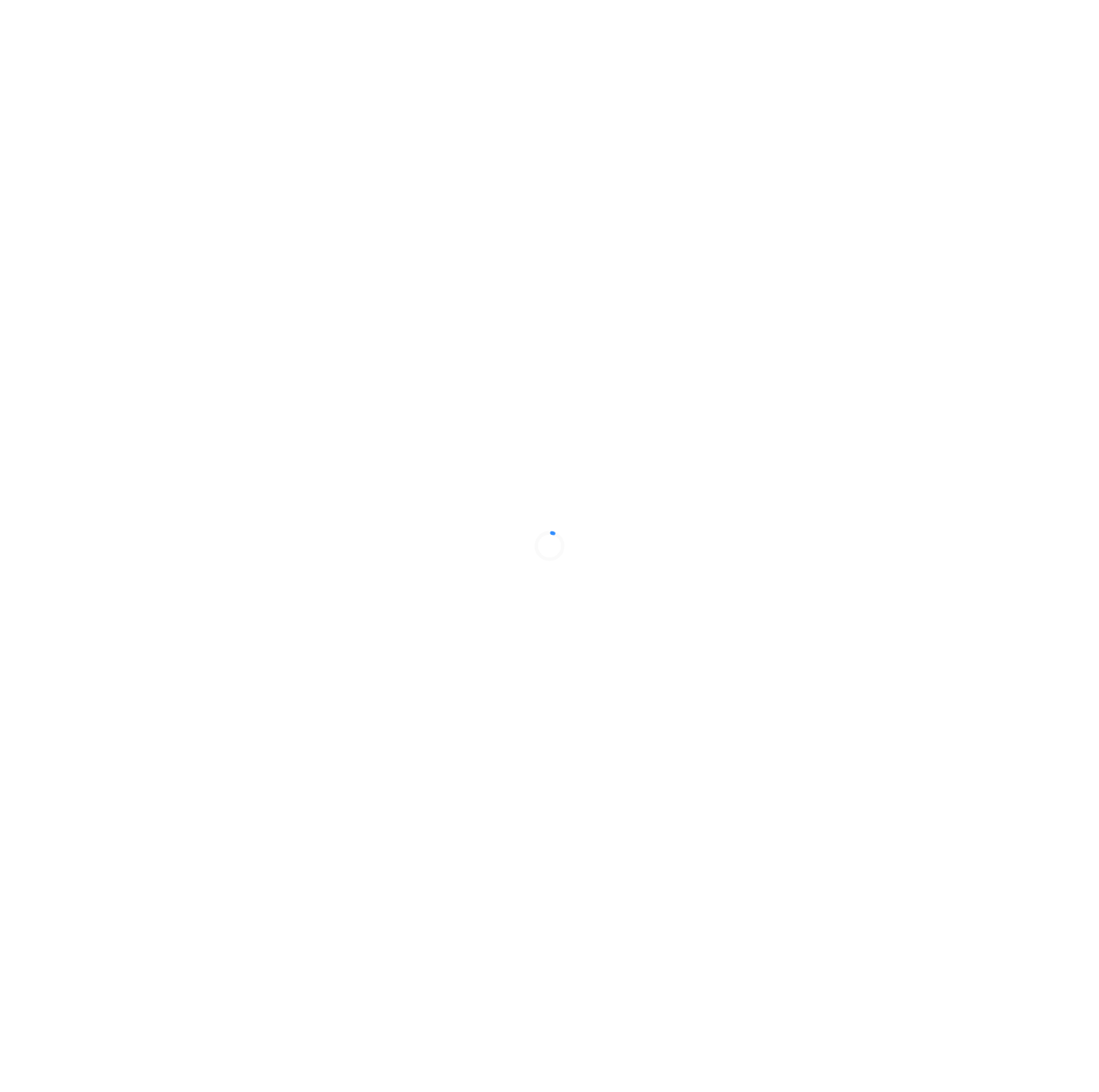 scroll, scrollTop: 0, scrollLeft: 0, axis: both 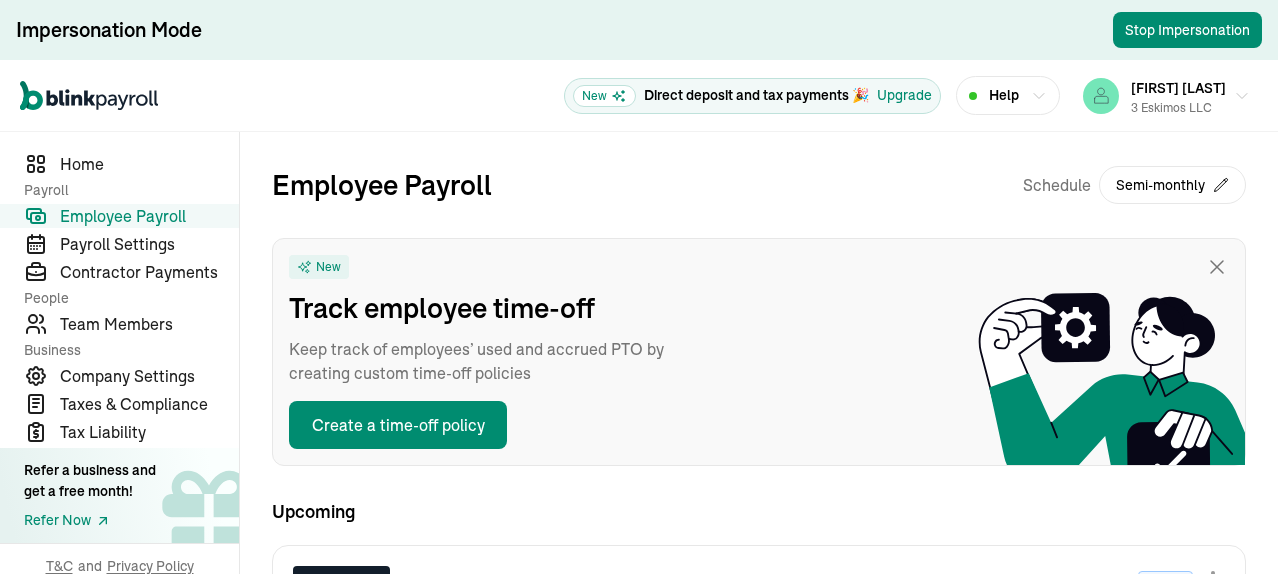 click on "New Track employee time-off Keep track of employees’ used and accrued PTO by creating custom time-off policies Create a time-off policy" at bounding box center (759, 352) 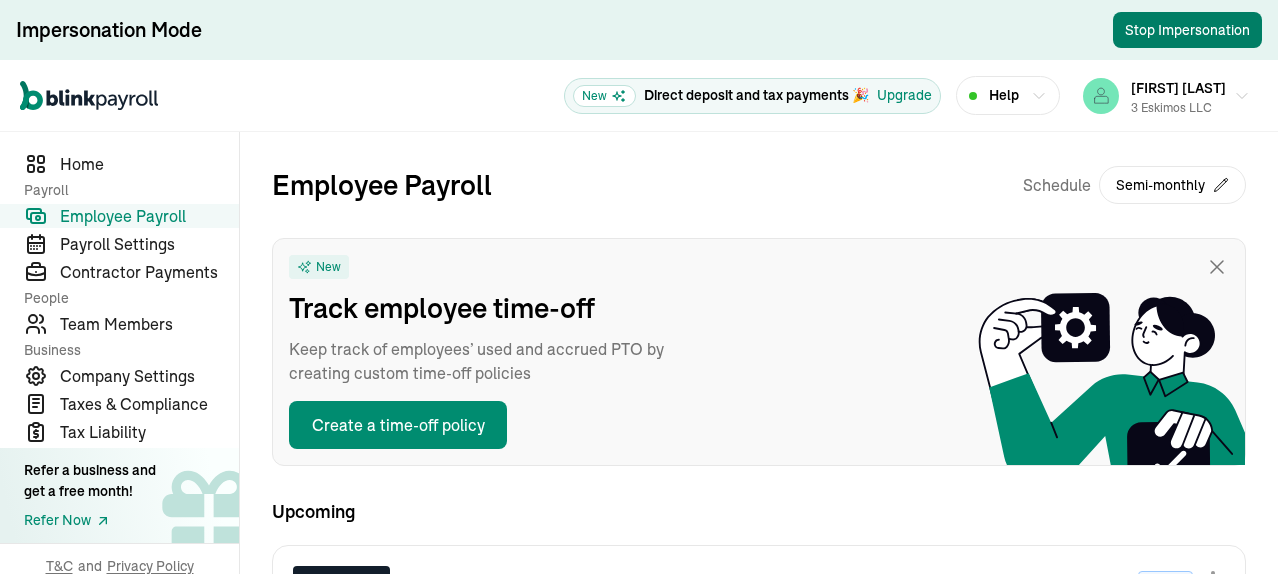 click on "Stop Impersonation" at bounding box center [1187, 30] 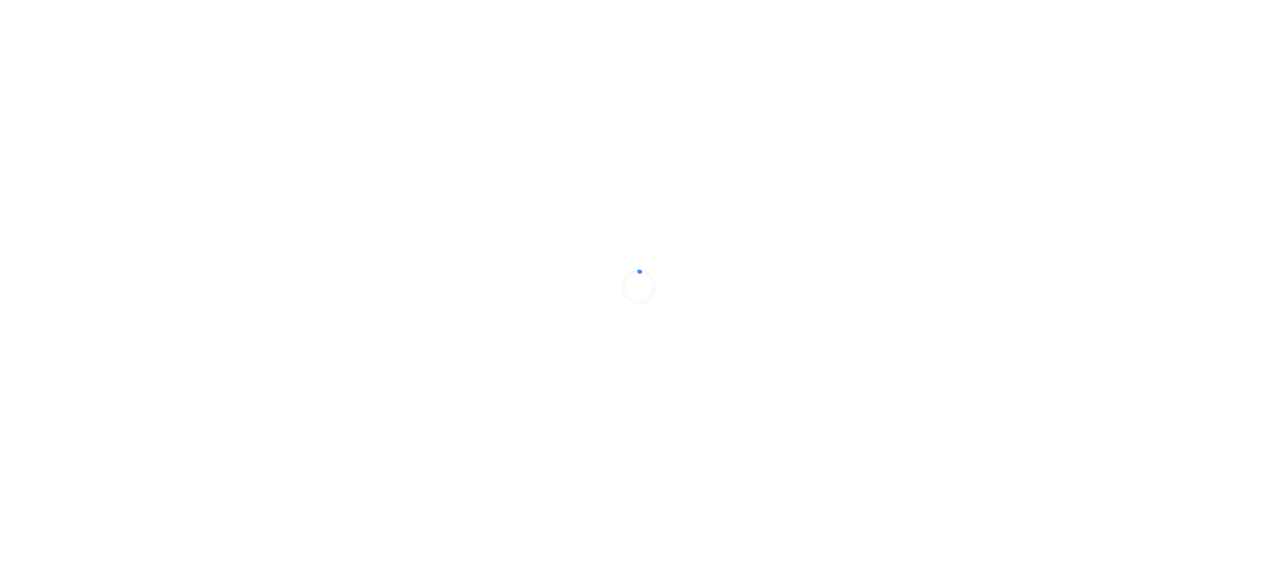 scroll, scrollTop: 0, scrollLeft: 0, axis: both 